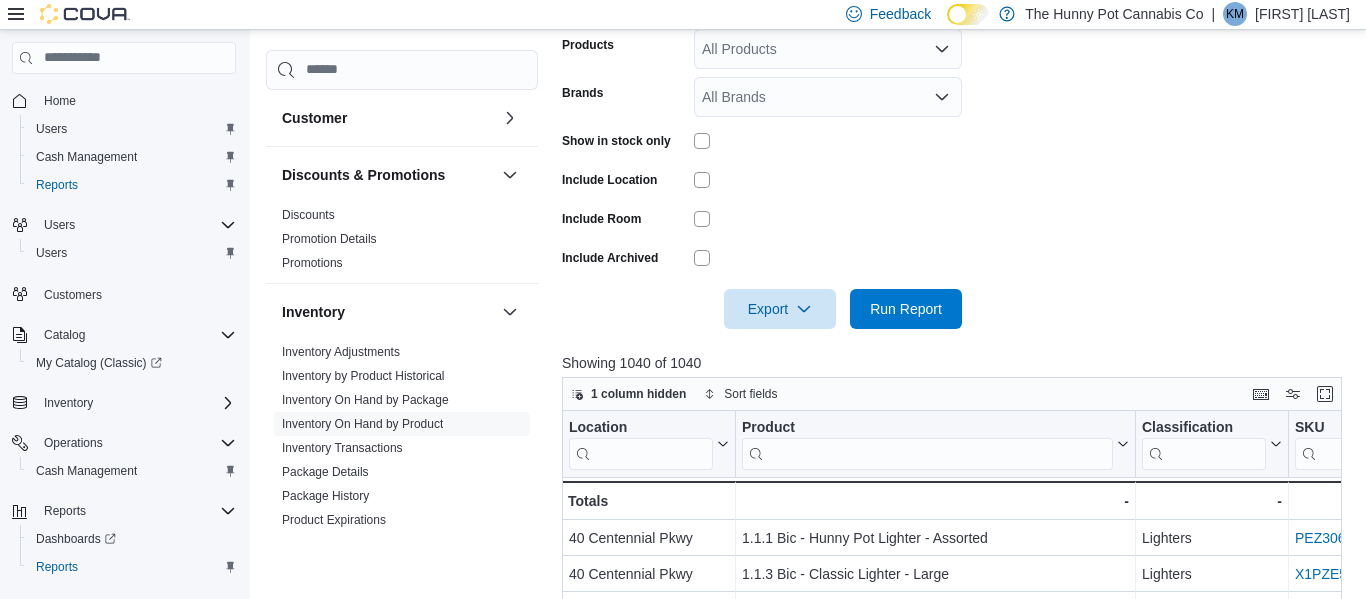 scroll, scrollTop: 428, scrollLeft: 0, axis: vertical 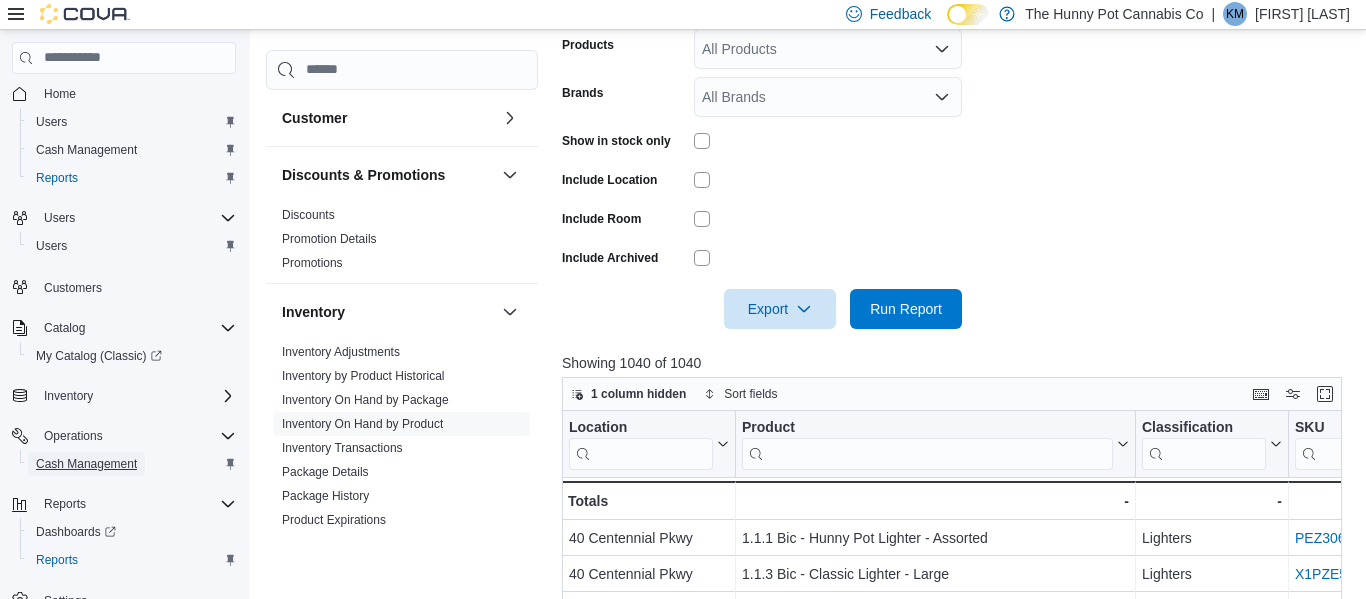 click on "Cash Management" at bounding box center [86, 464] 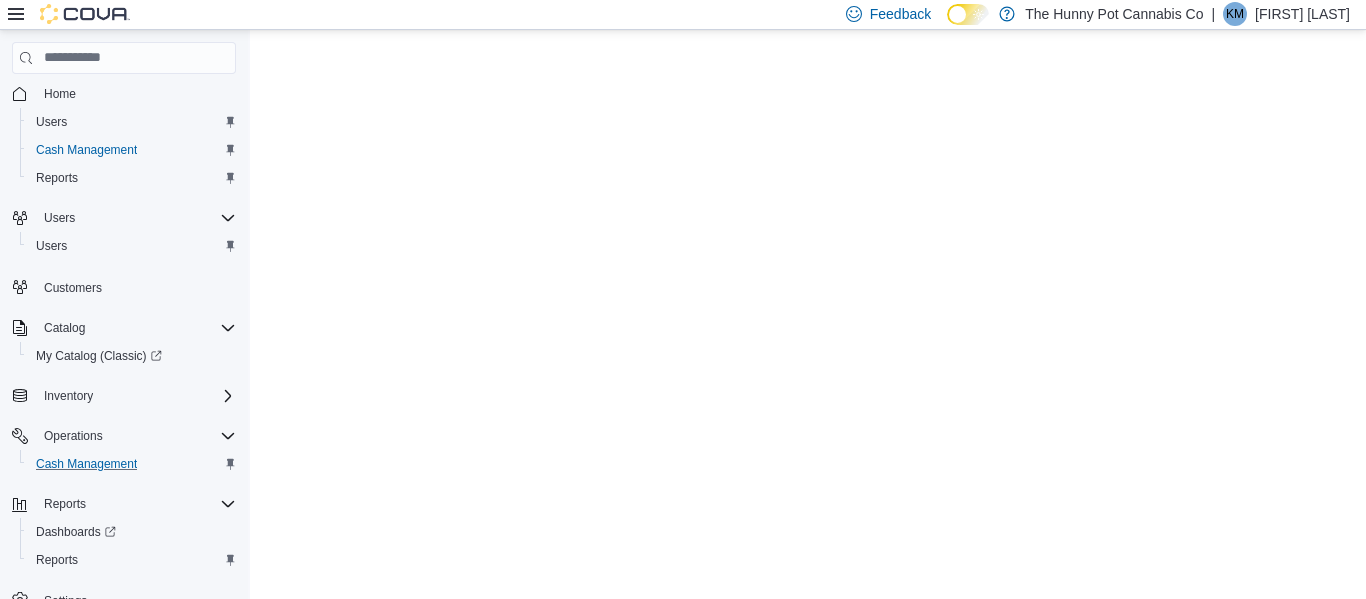 scroll, scrollTop: 0, scrollLeft: 0, axis: both 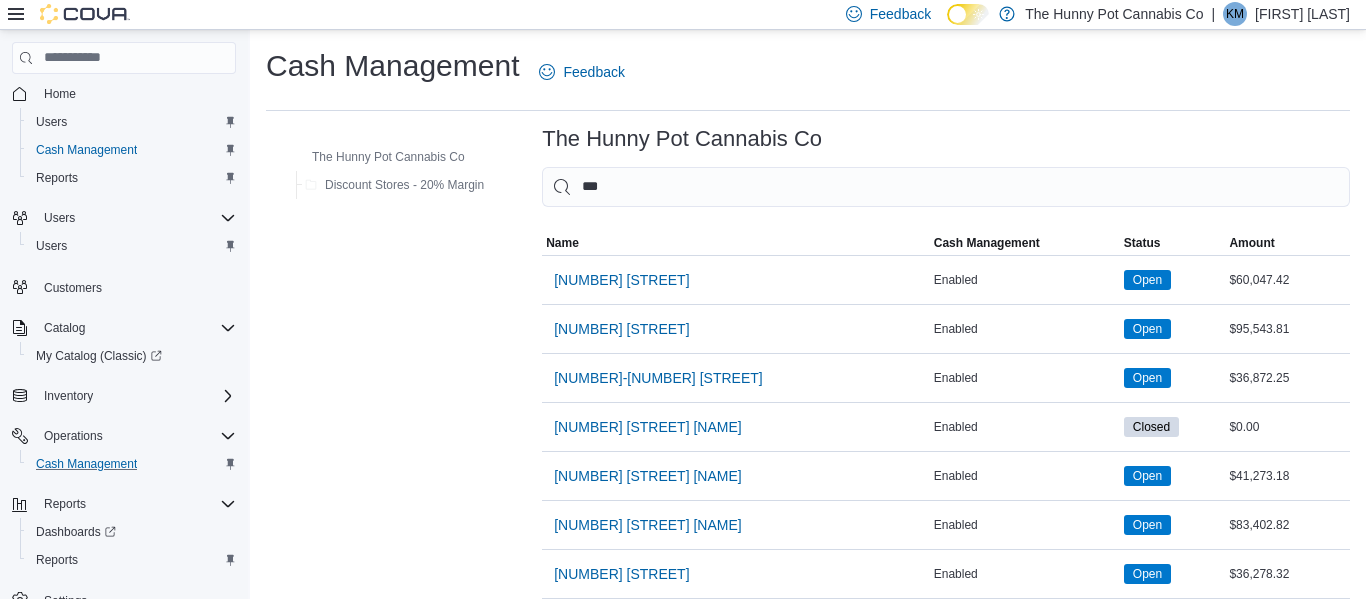 type on "****" 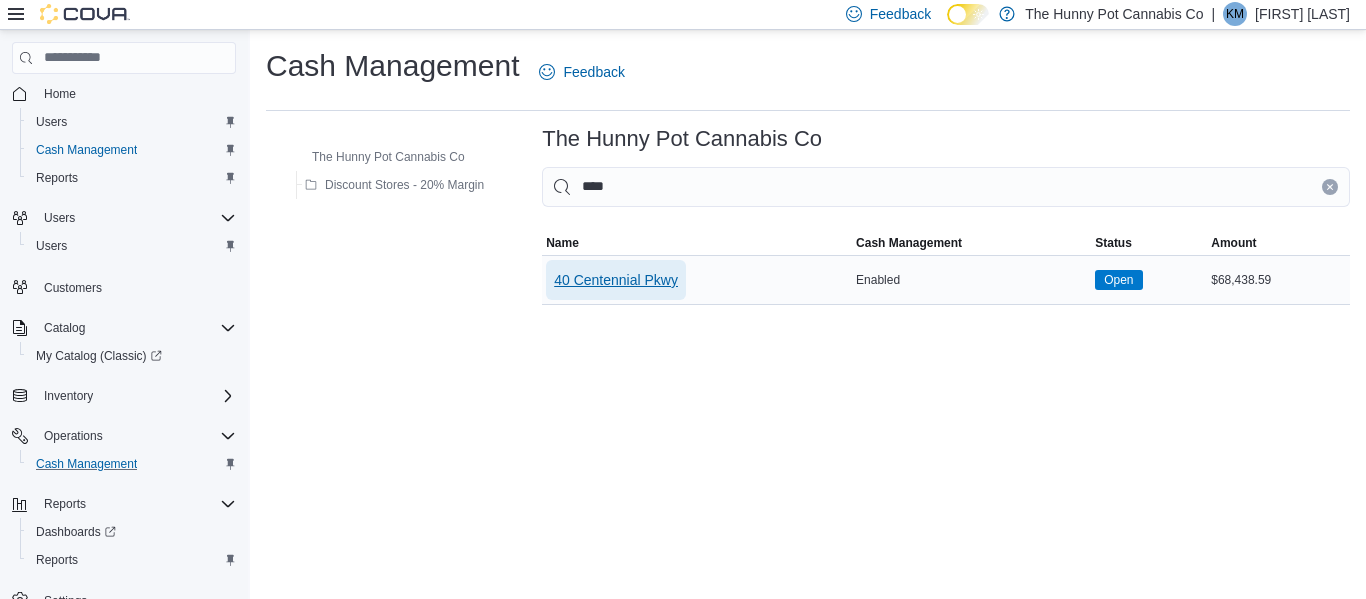 click on "40 Centennial Pkwy" at bounding box center [616, 280] 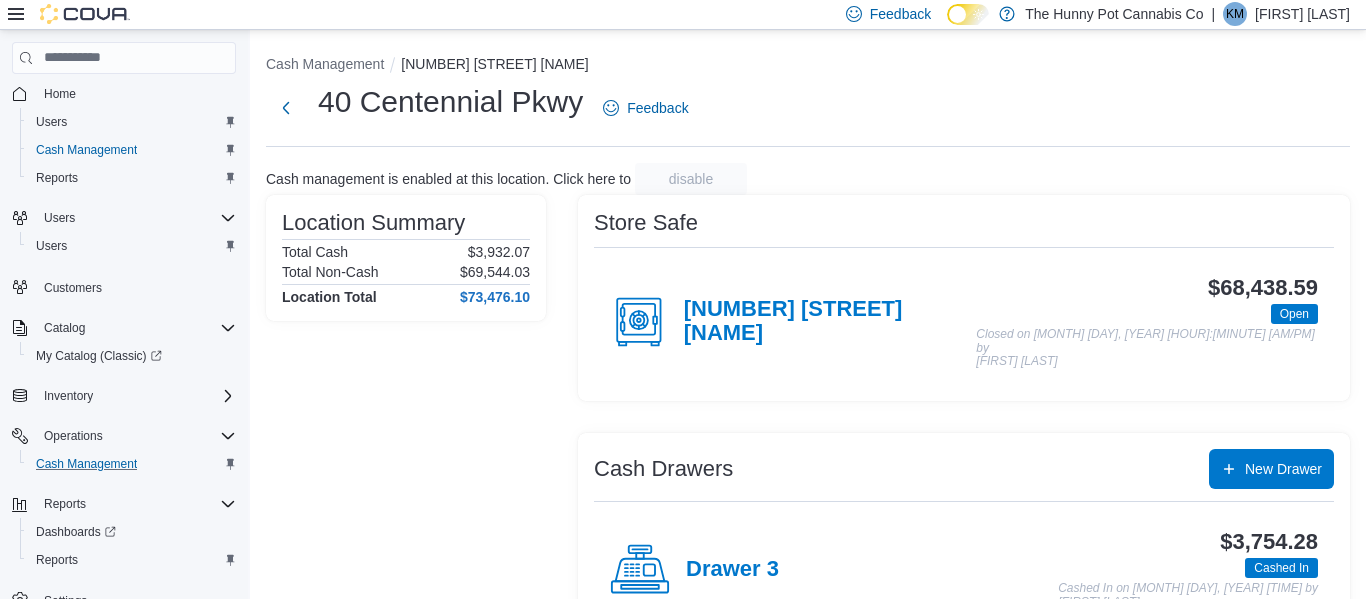 click on "[NUMBER] [STREET] [NAME]" at bounding box center [793, 322] 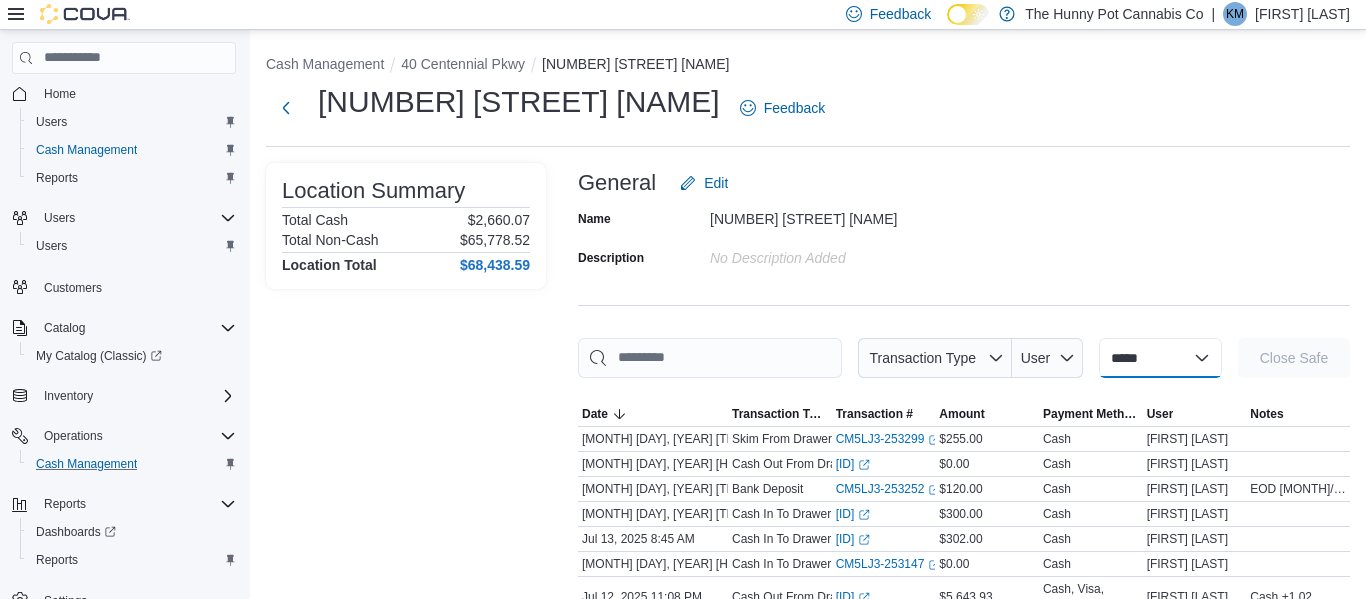 click on "**********" at bounding box center (1160, 358) 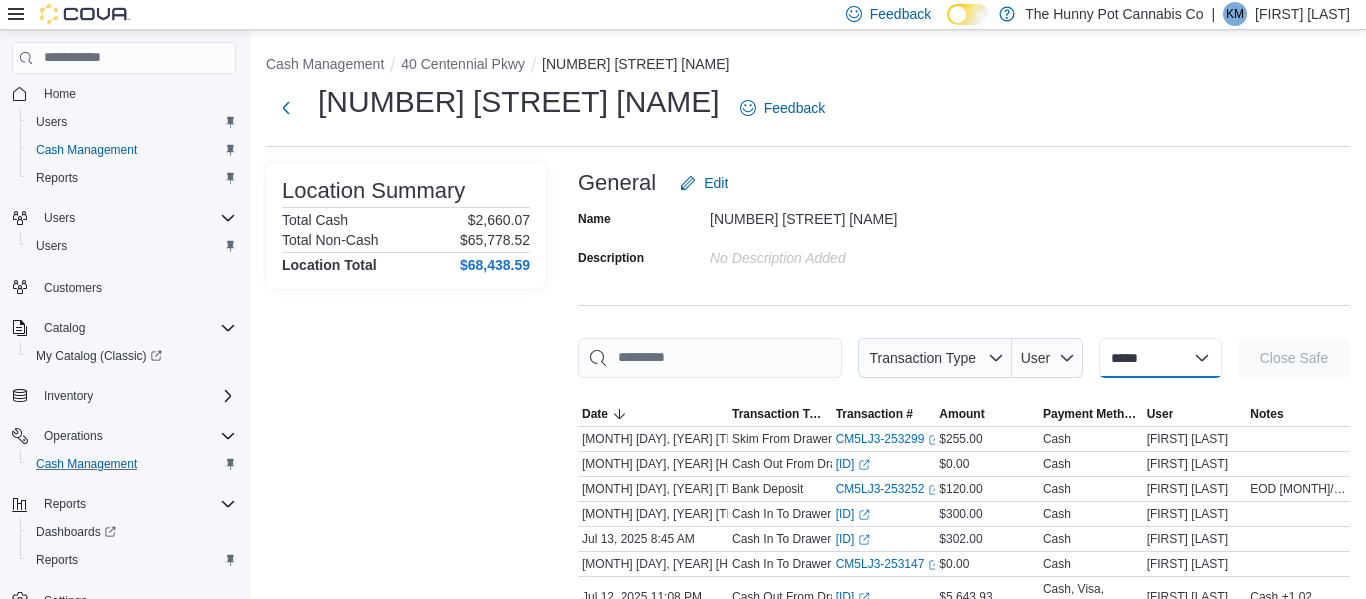 select on "**********" 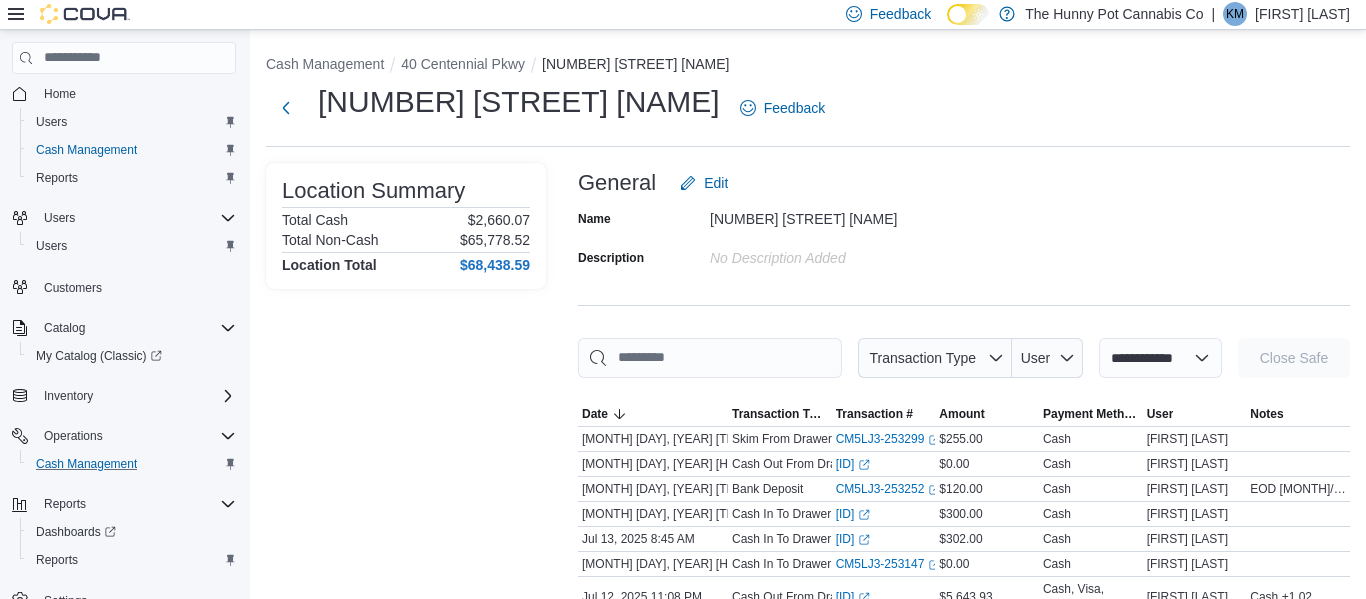 click on "**********" at bounding box center [1160, 358] 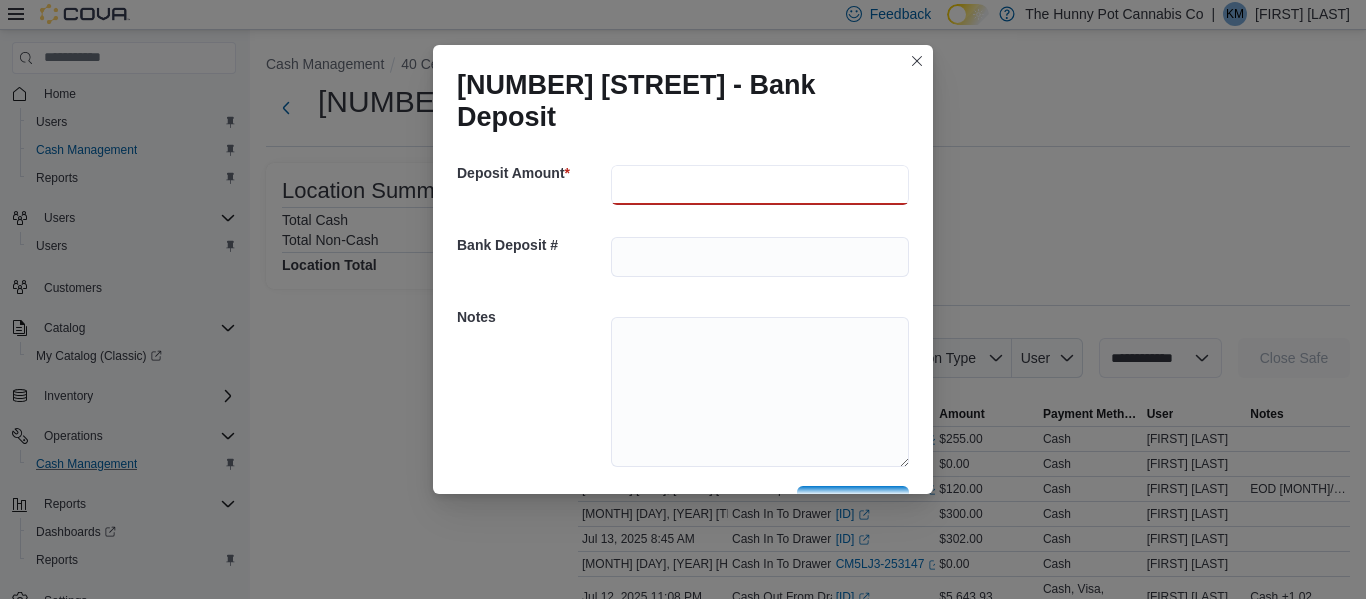 click at bounding box center (760, 185) 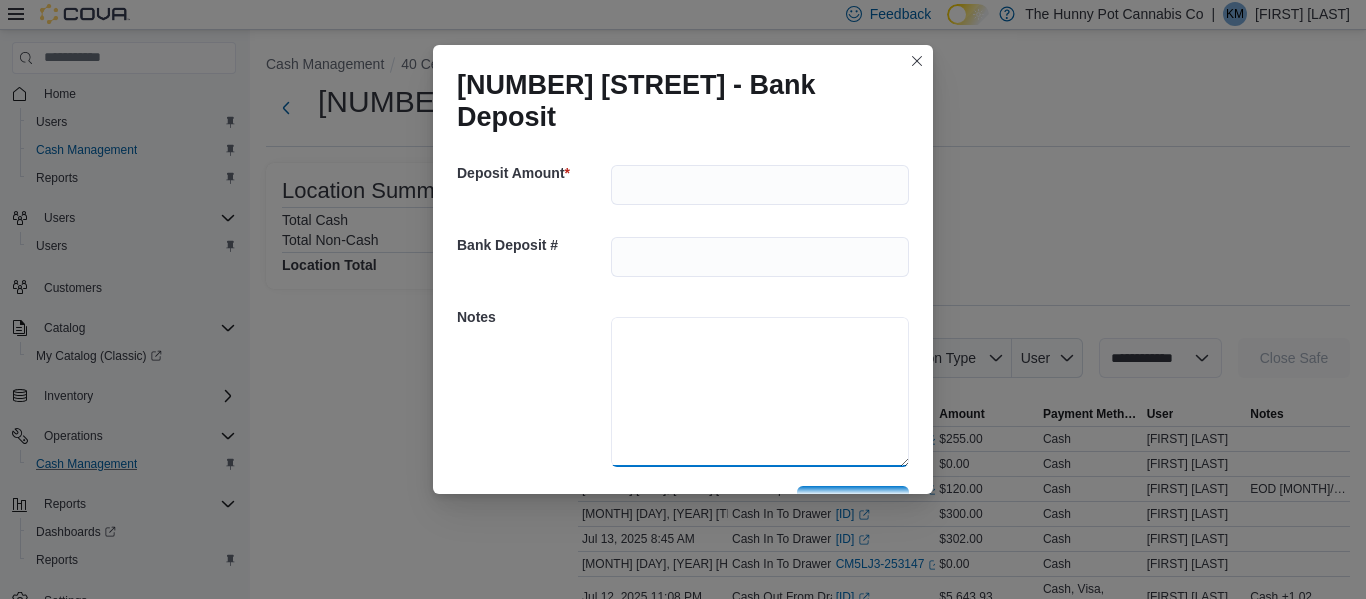 click at bounding box center [760, 392] 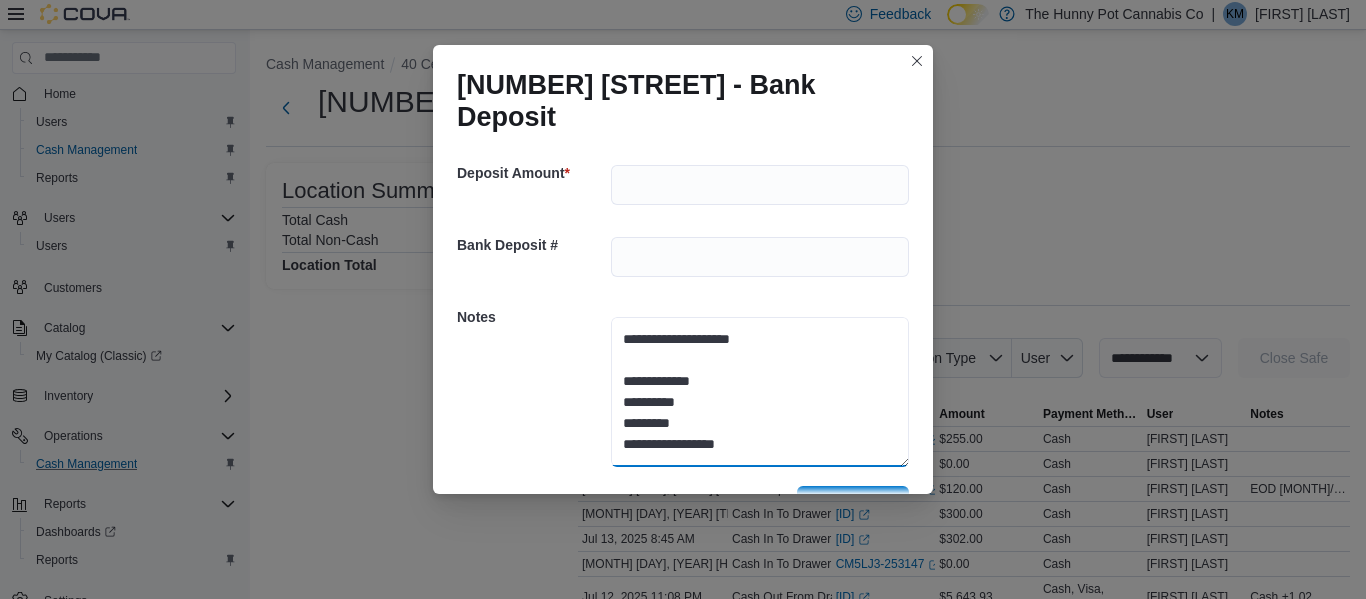 type on "**********" 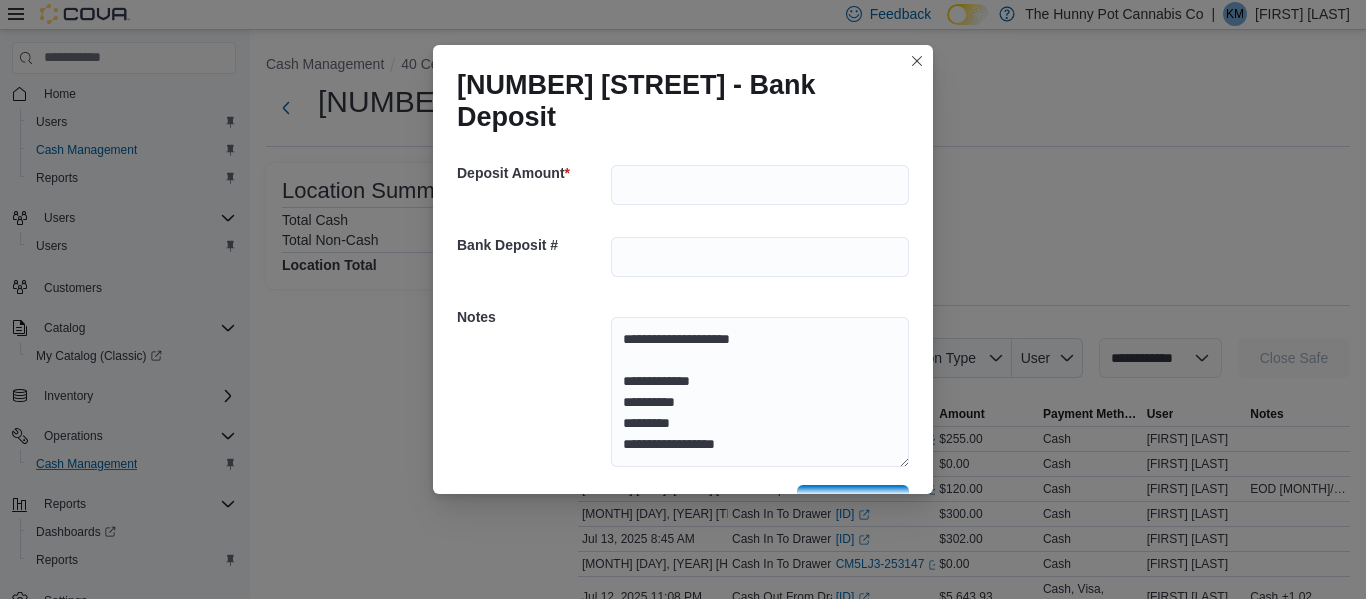 click on "Save" at bounding box center [853, 505] 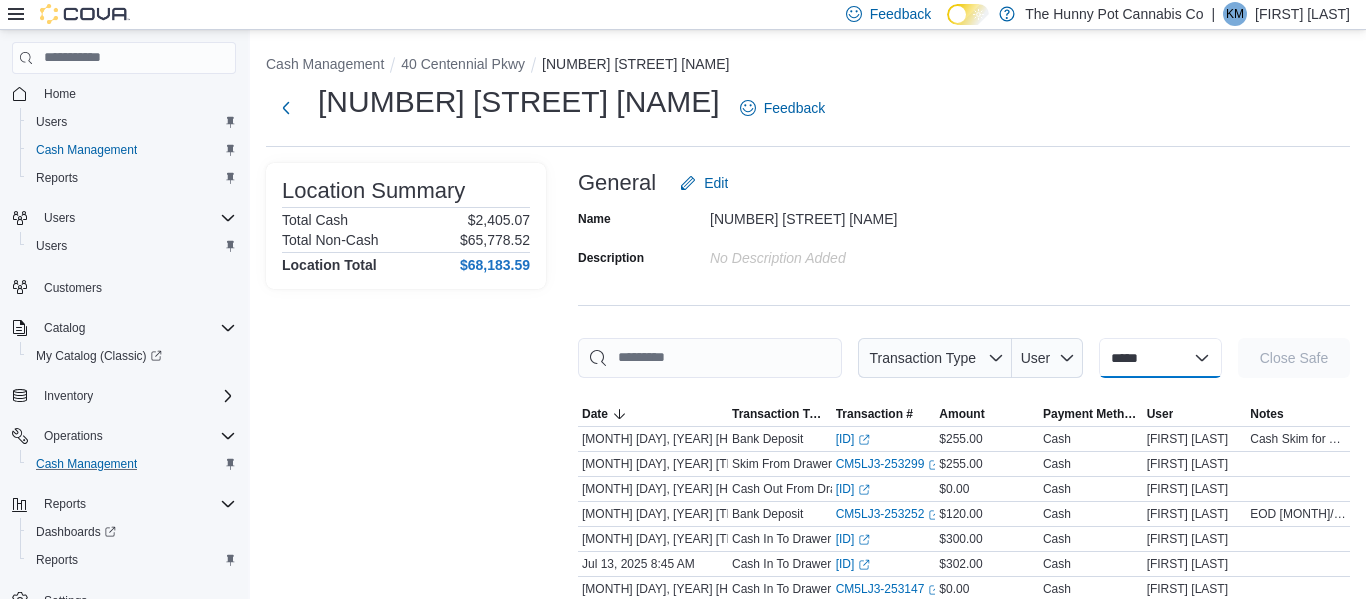 scroll, scrollTop: 0, scrollLeft: 0, axis: both 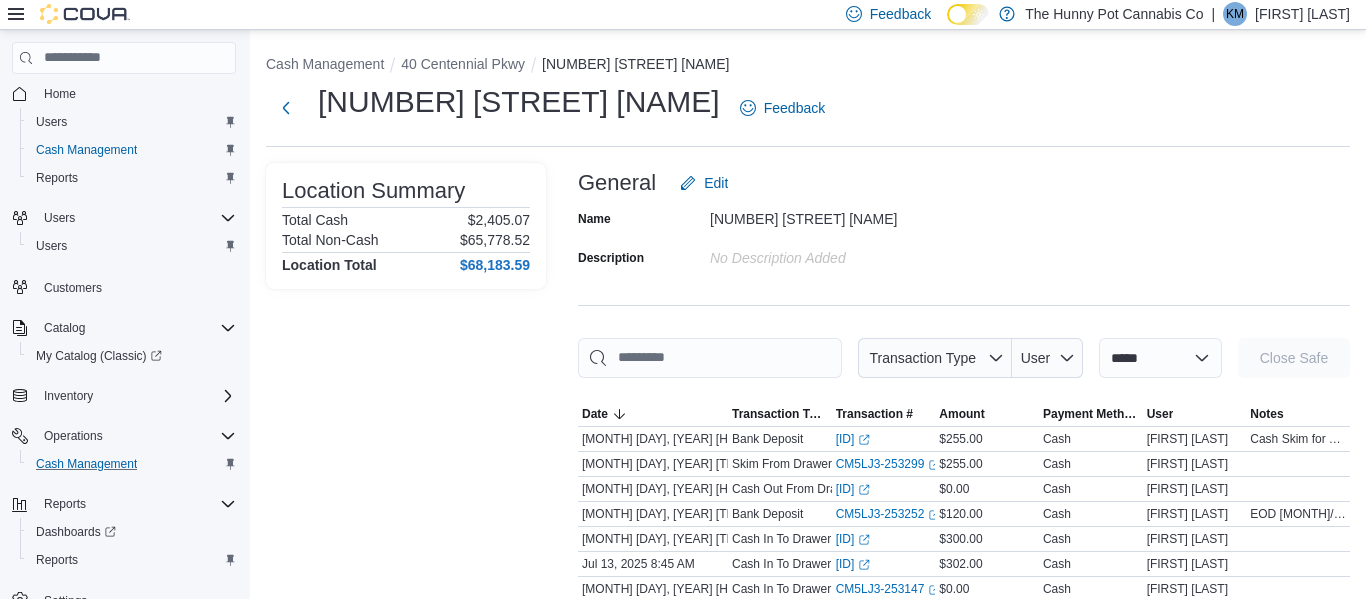 click on "General Edit" at bounding box center (964, 183) 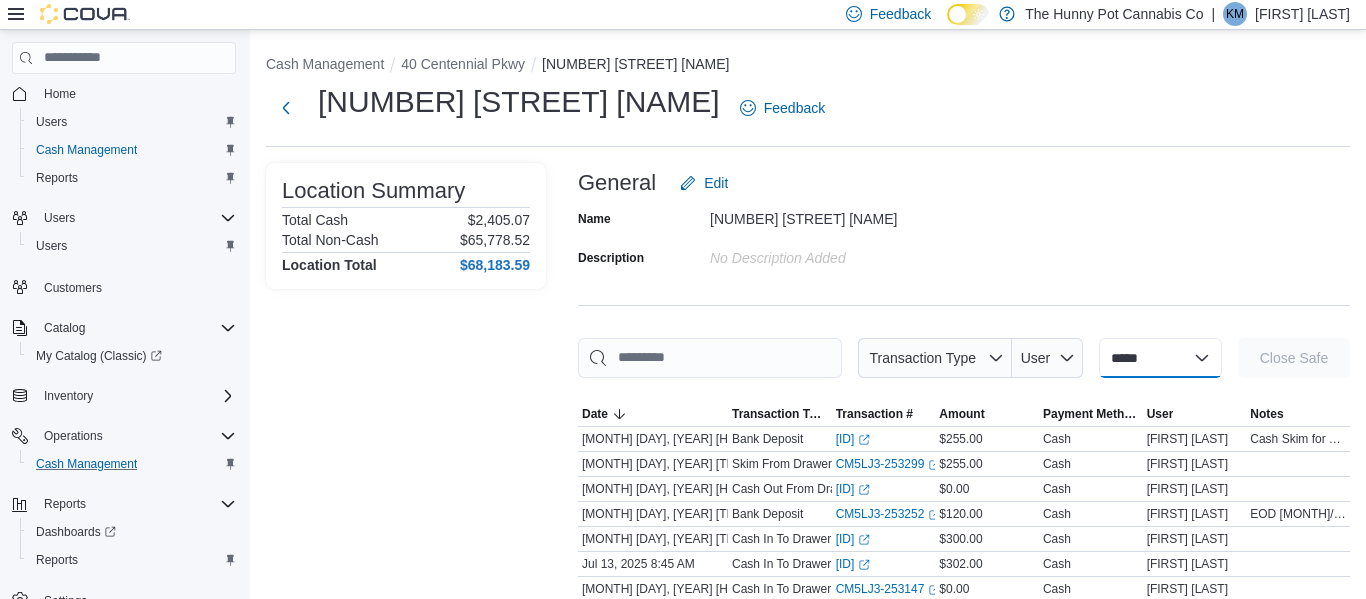 click on "**********" at bounding box center (1160, 358) 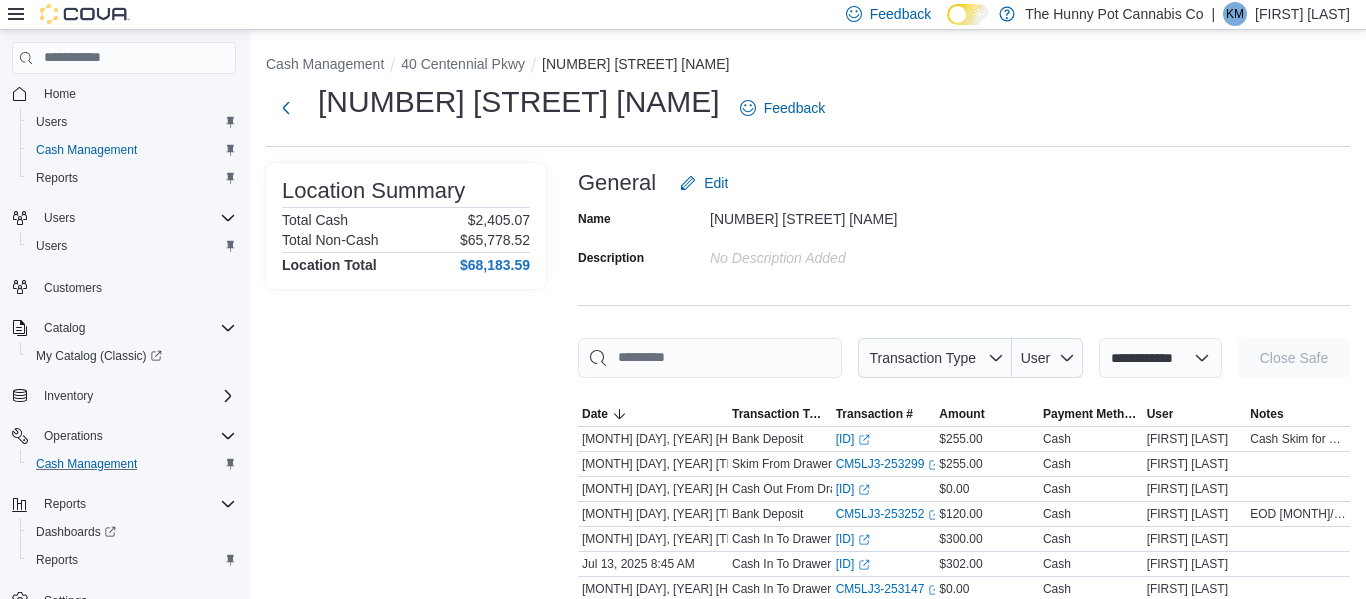 click on "**********" at bounding box center [1160, 358] 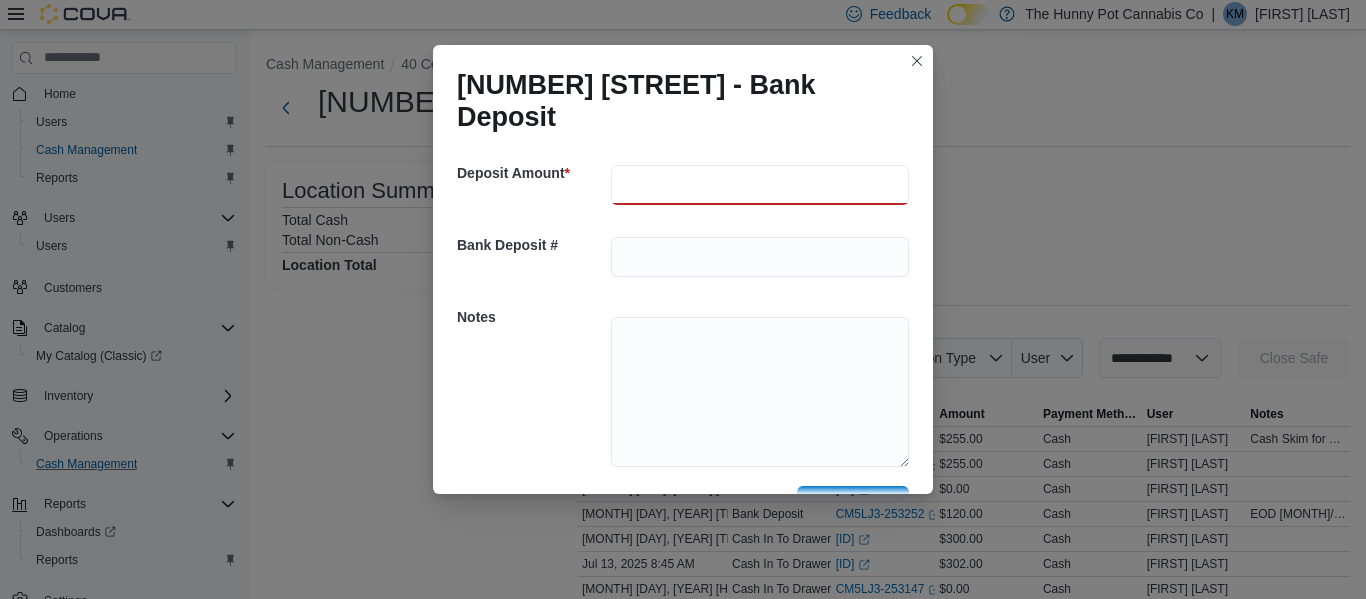 click at bounding box center [760, 185] 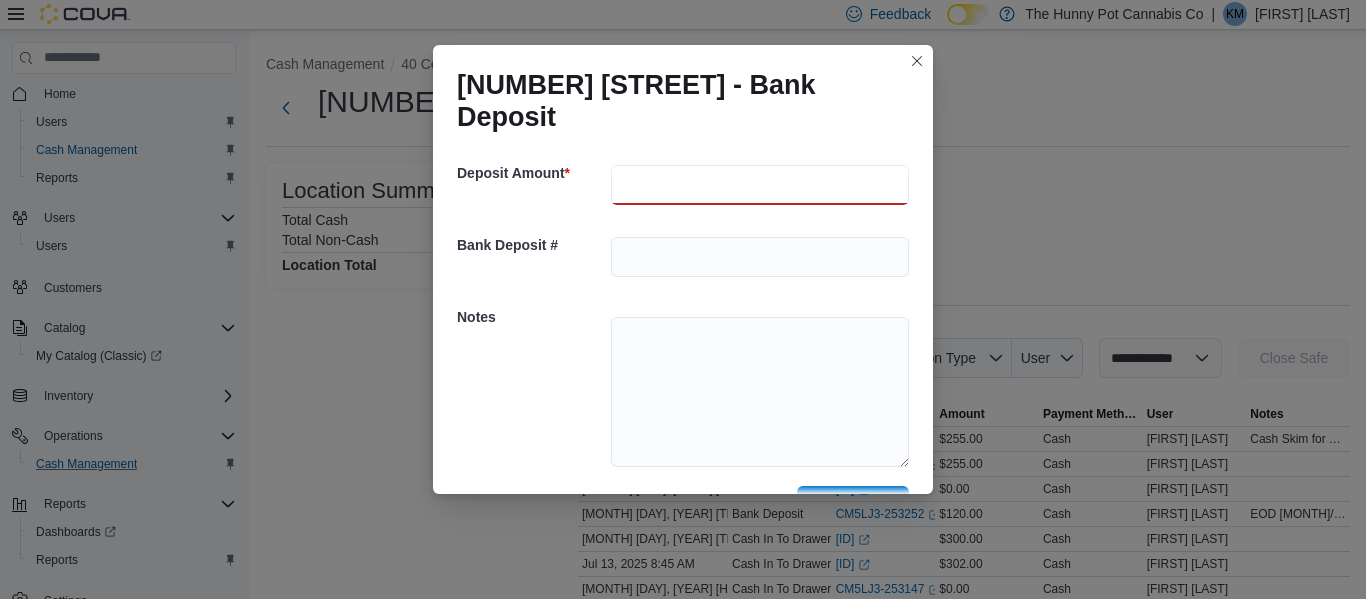 type on "***" 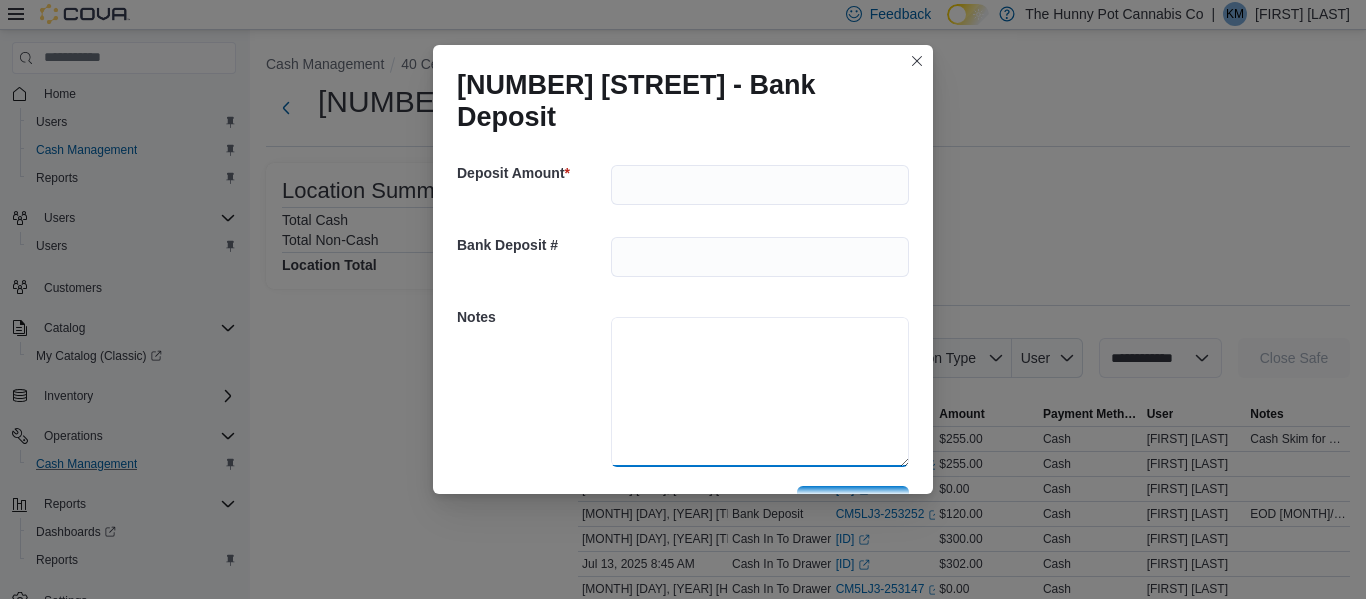 click at bounding box center (760, 392) 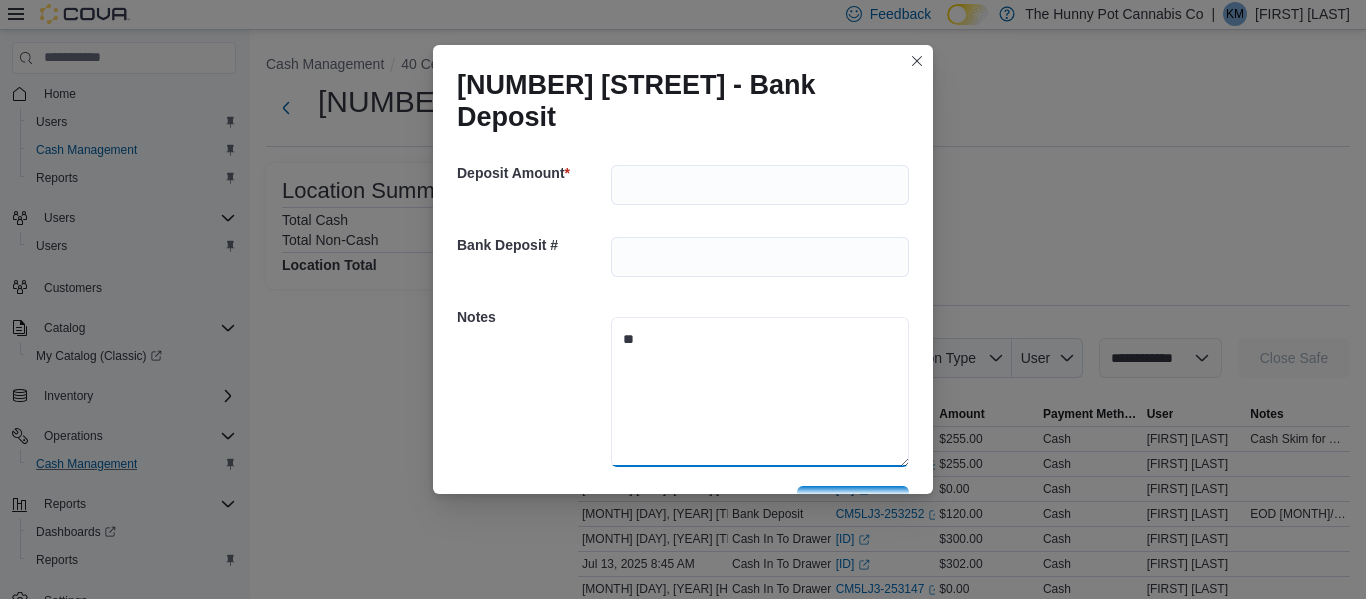 type on "*" 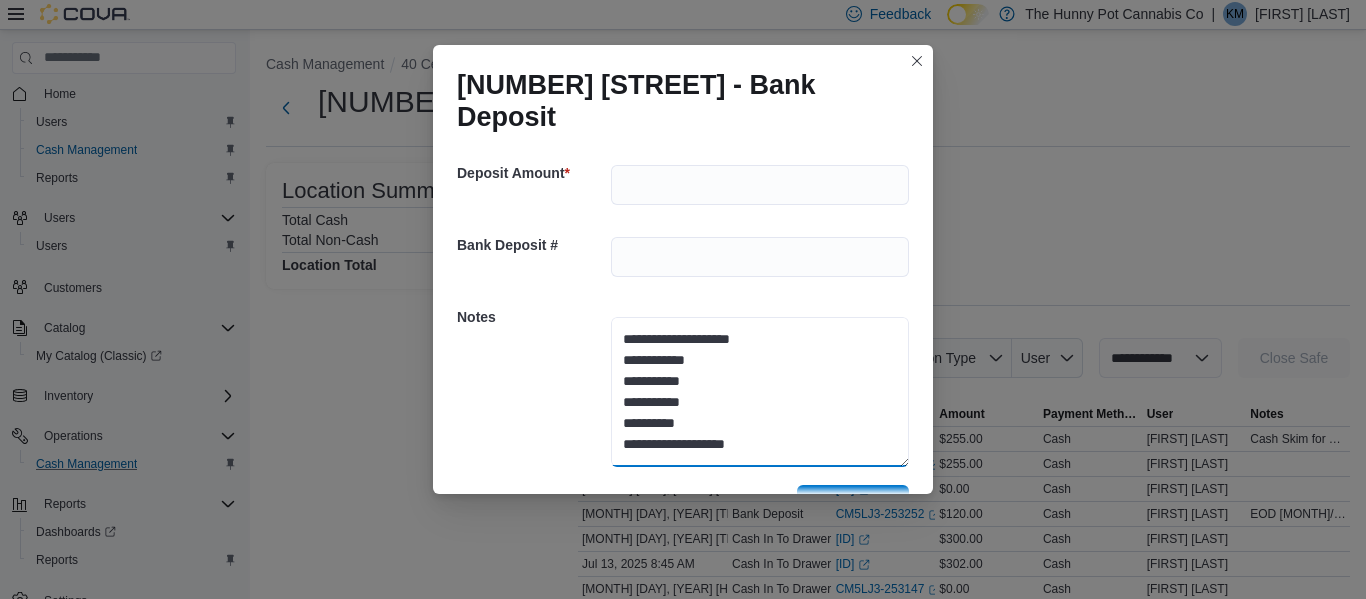 type on "**********" 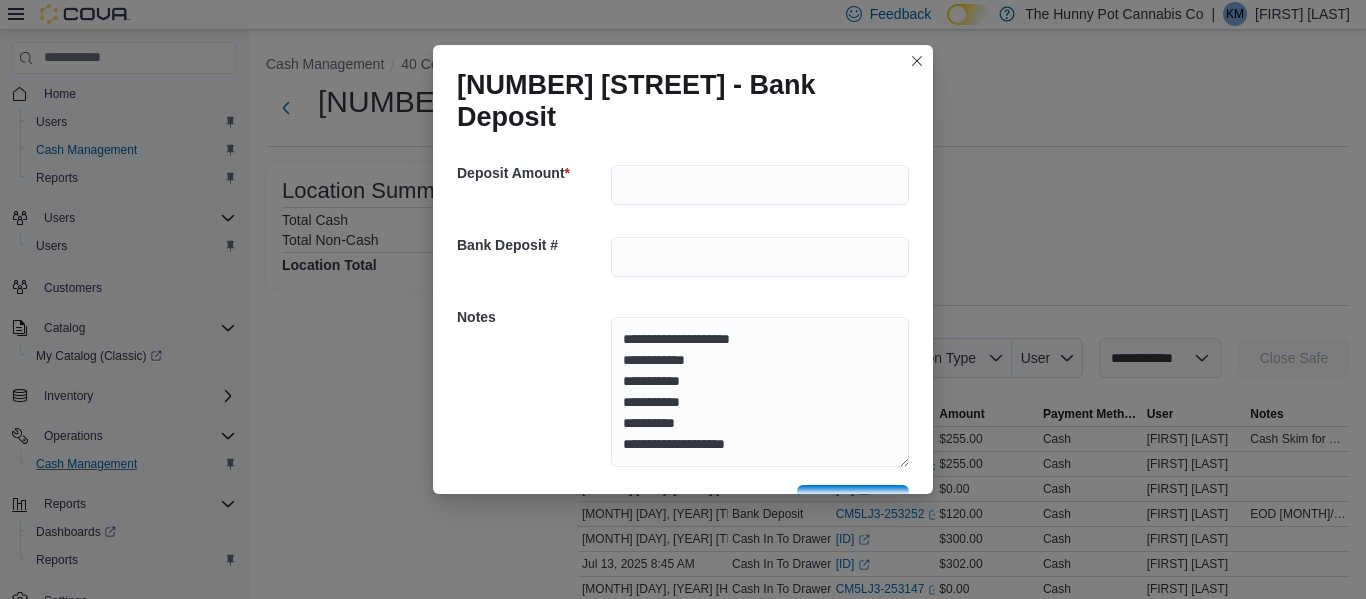 click on "Save" at bounding box center [853, 505] 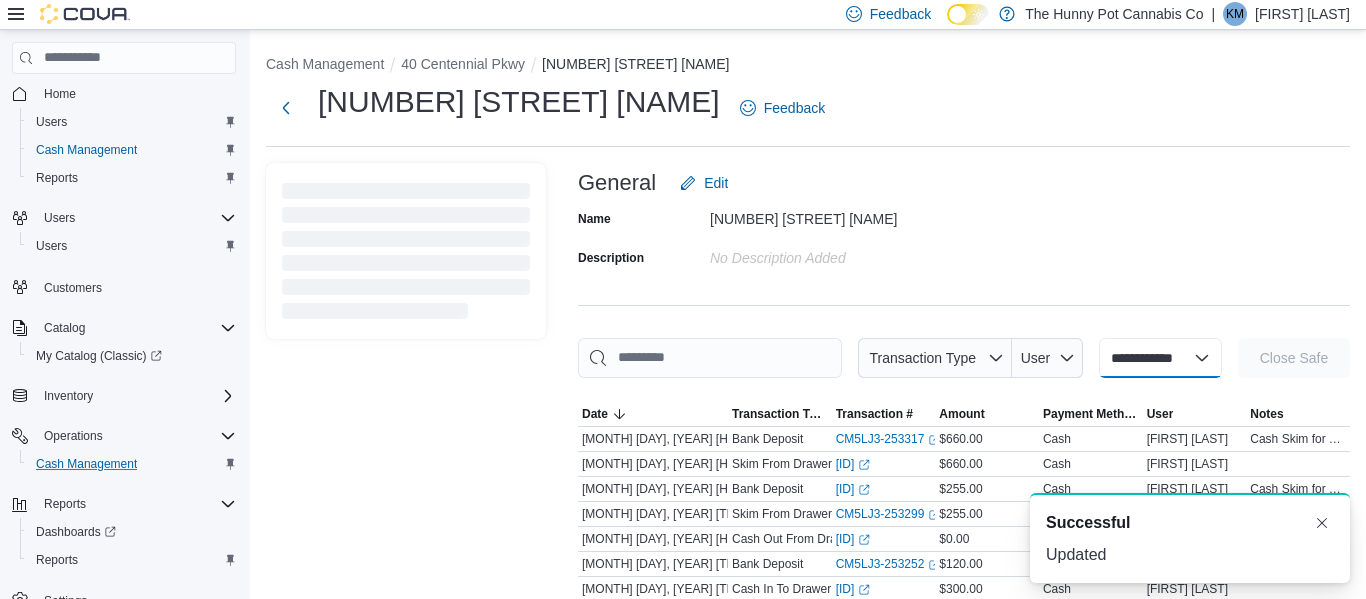 select 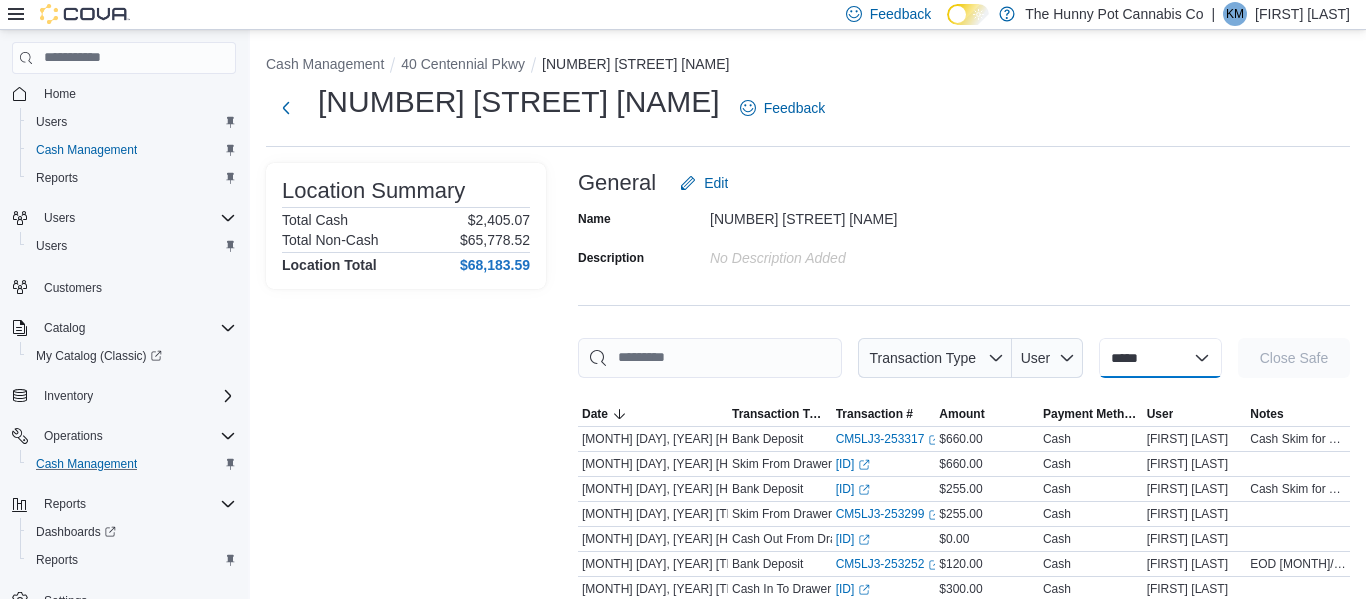 scroll, scrollTop: 0, scrollLeft: 0, axis: both 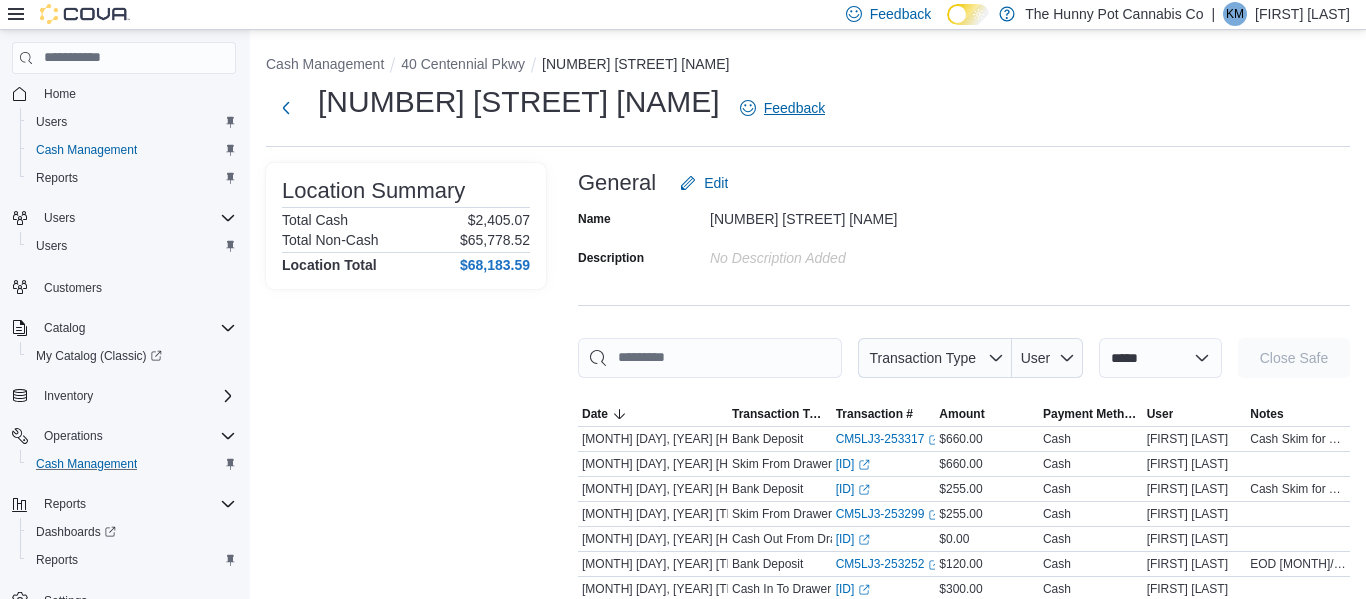 click on "**********" at bounding box center (808, 1696) 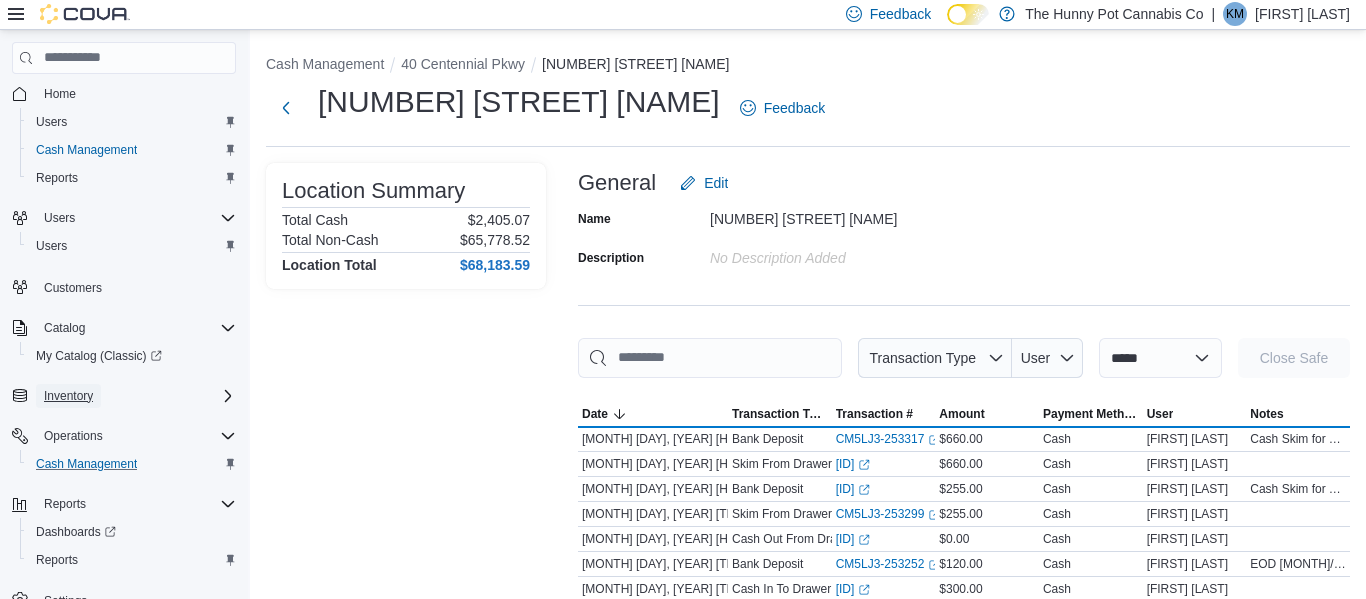 click on "Inventory" at bounding box center [68, 396] 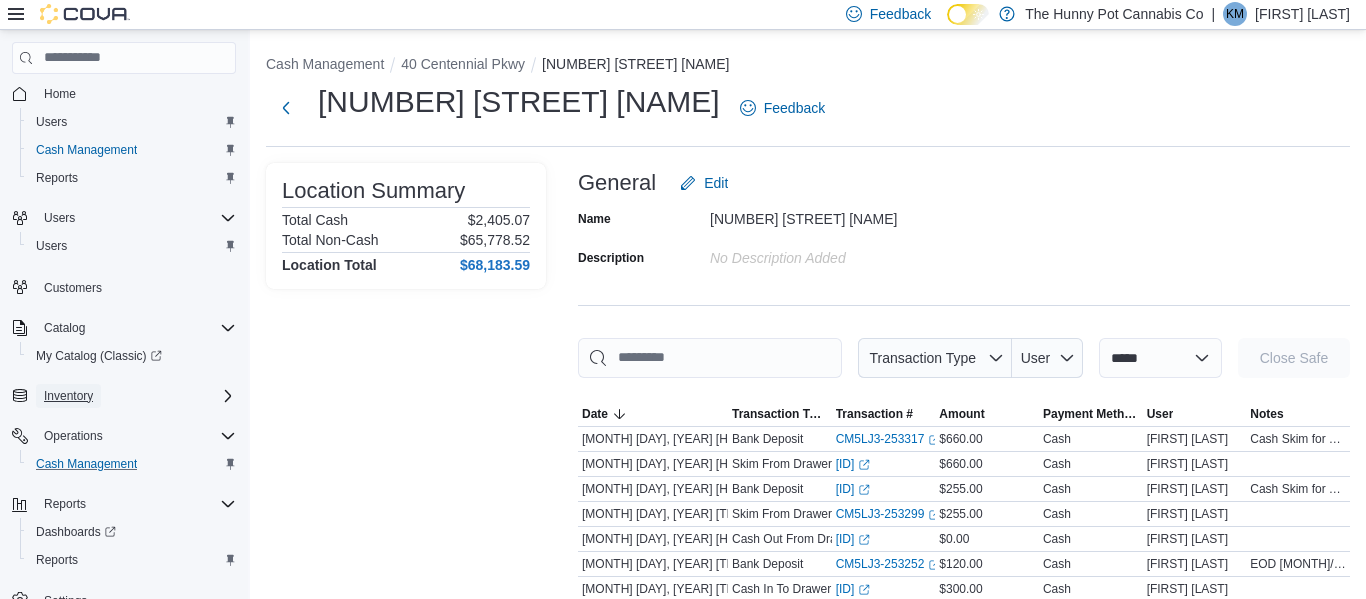 click on "Inventory" at bounding box center [68, 396] 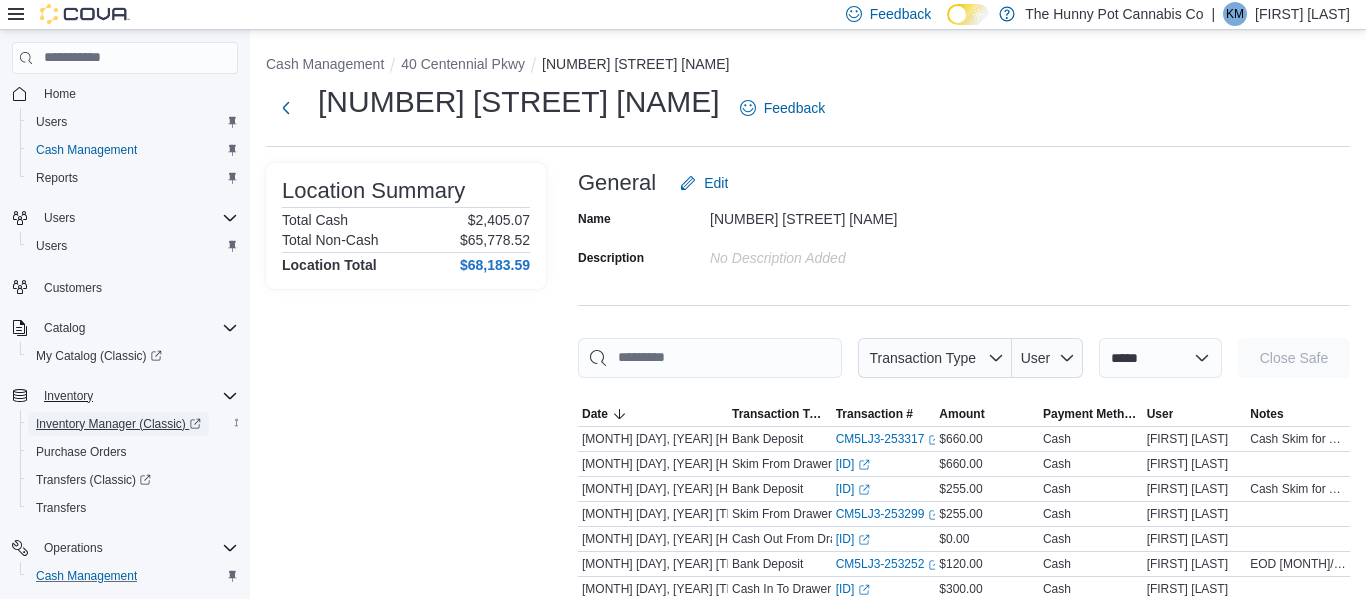 click on "Inventory Manager (Classic)" at bounding box center [118, 424] 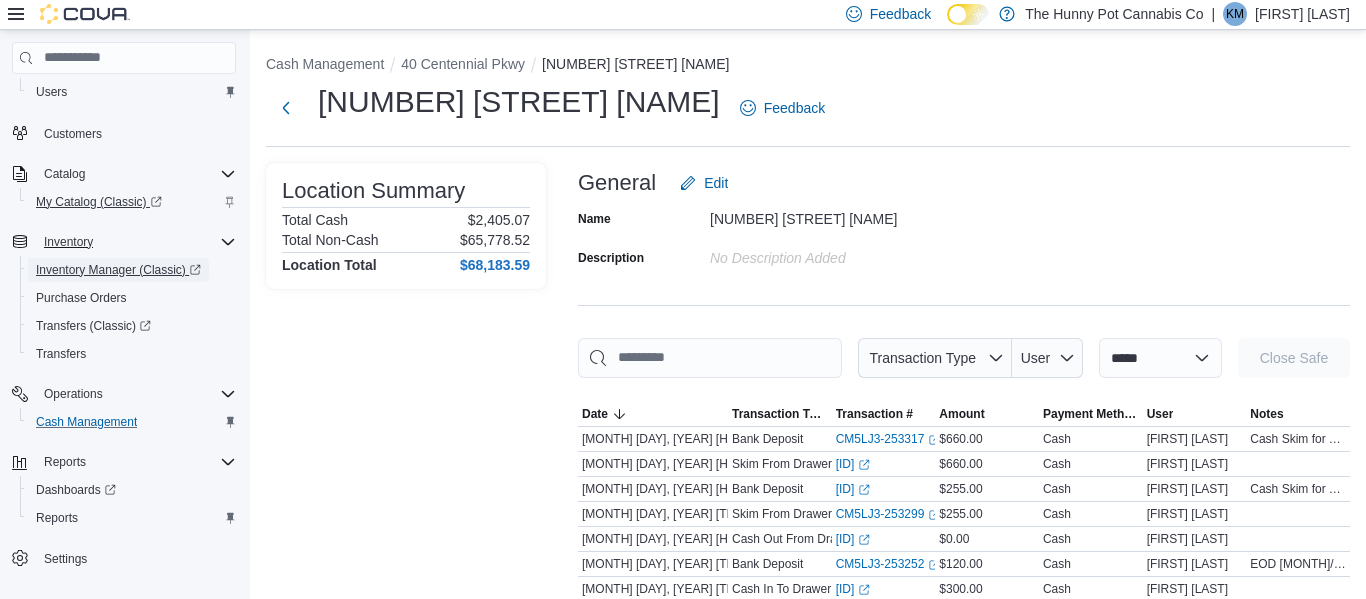 scroll, scrollTop: 175, scrollLeft: 0, axis: vertical 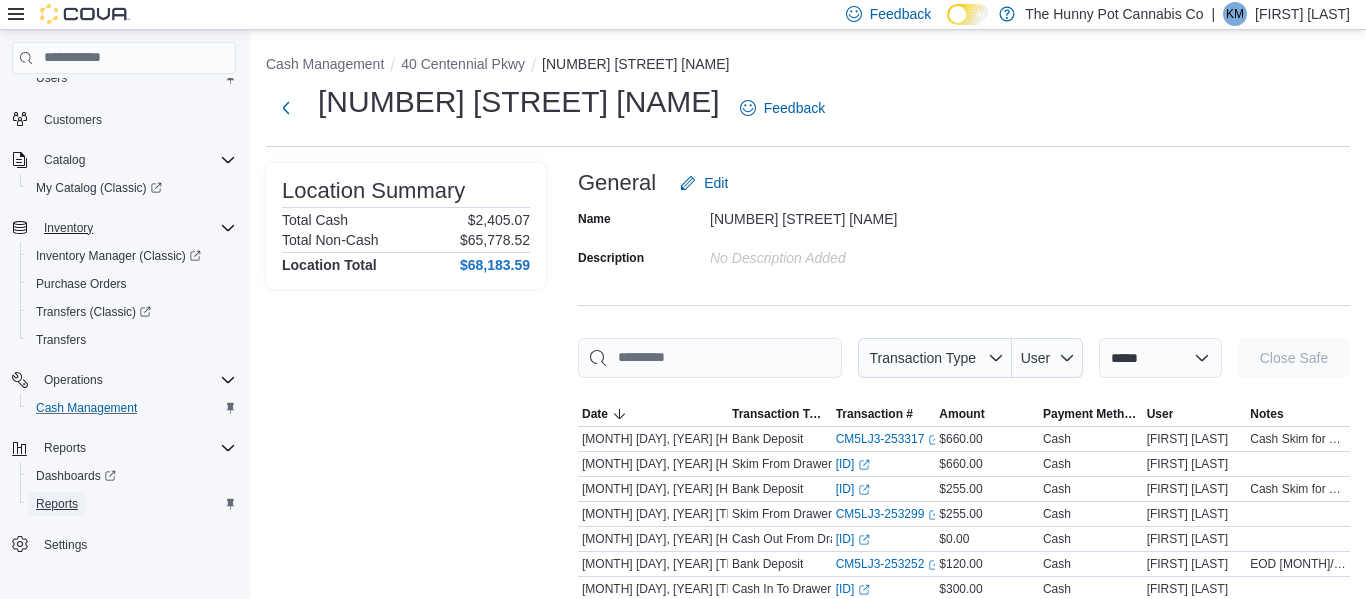 click on "Reports" at bounding box center (57, 504) 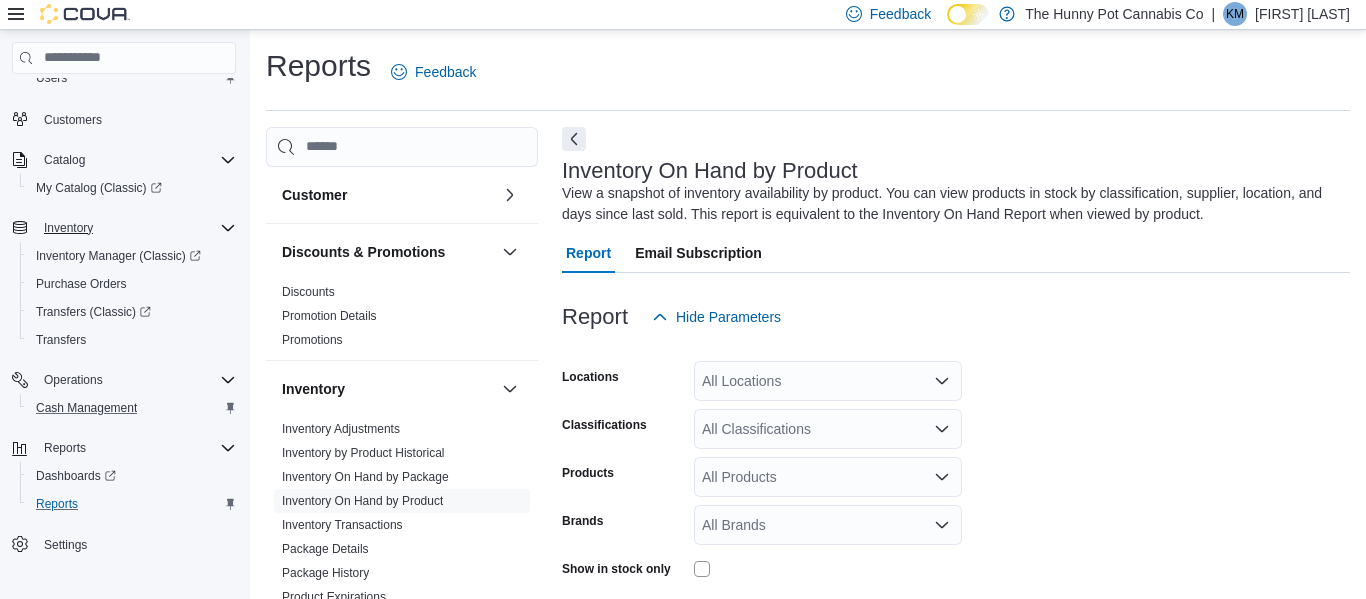 scroll, scrollTop: 67, scrollLeft: 0, axis: vertical 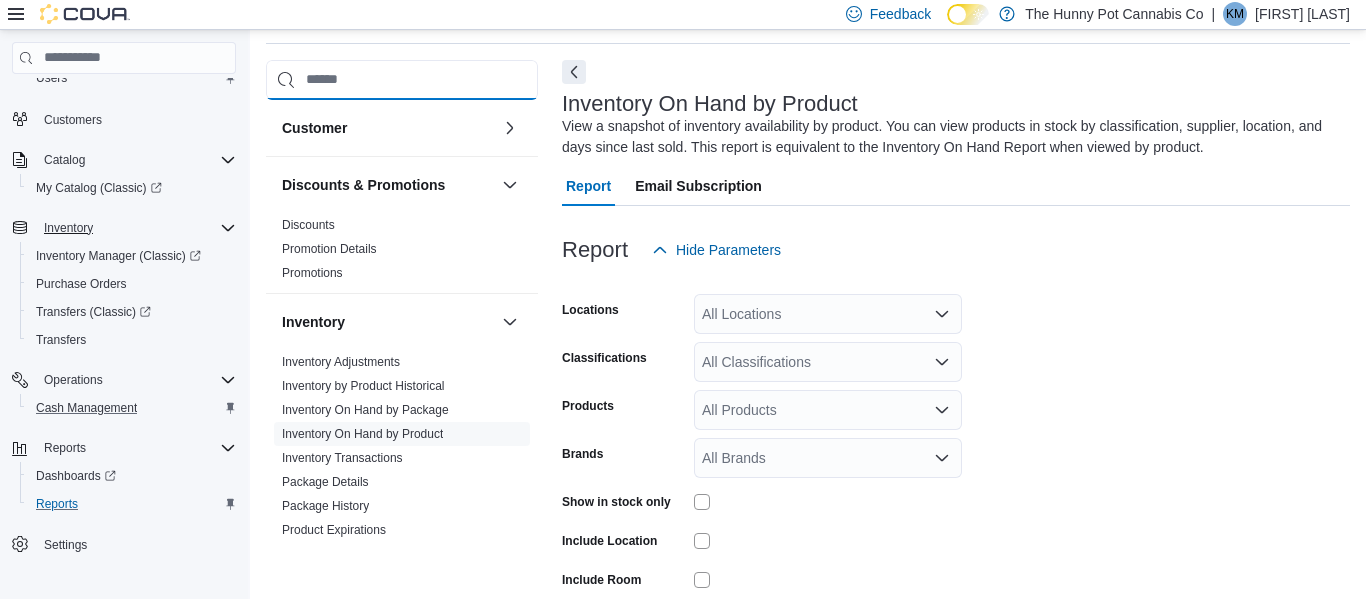 click at bounding box center [402, 80] 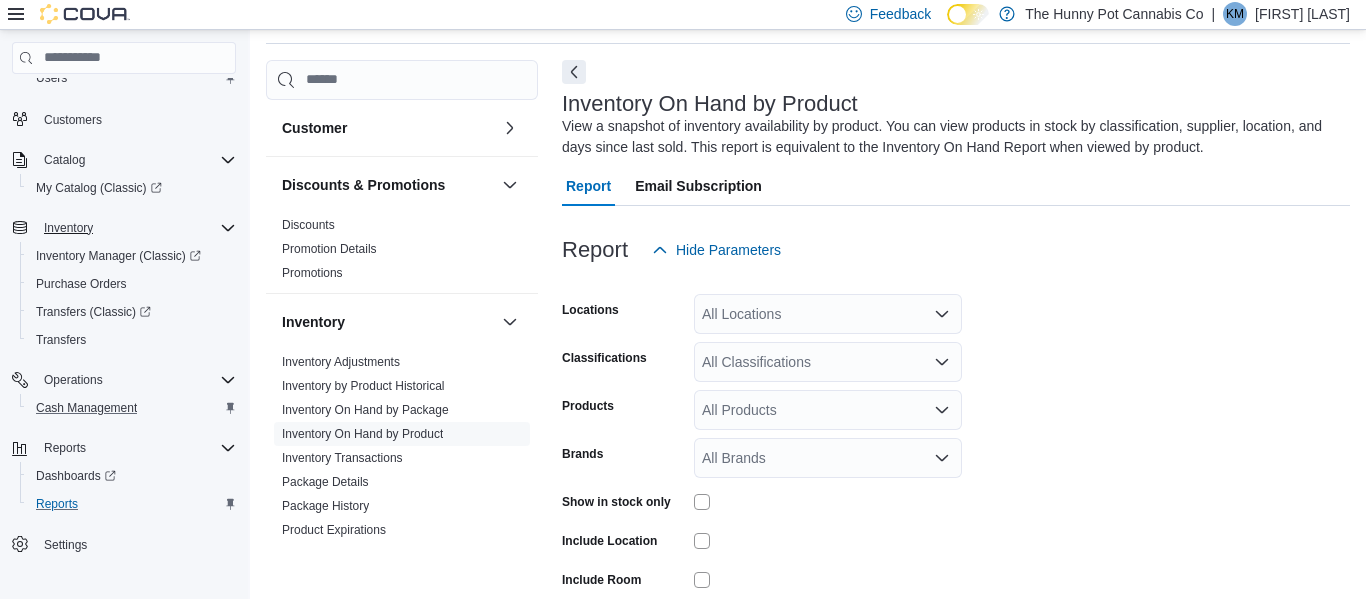 click on "Operations   Cash Management" at bounding box center [124, 394] 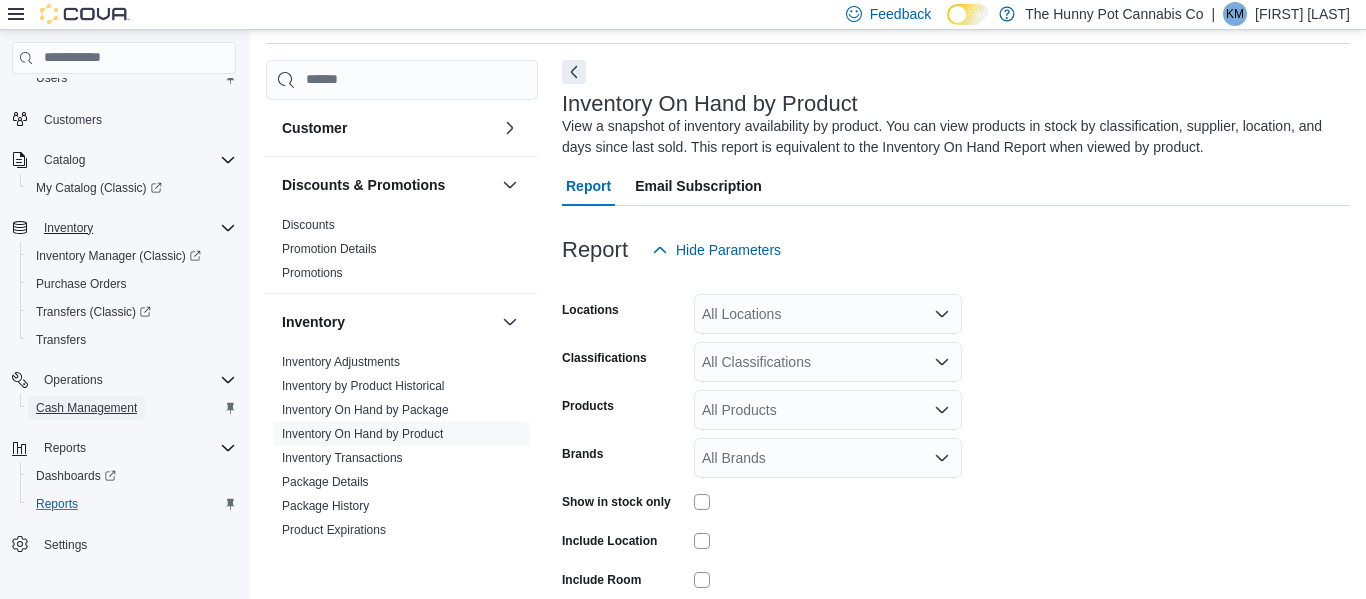 click on "Cash Management" at bounding box center [86, 408] 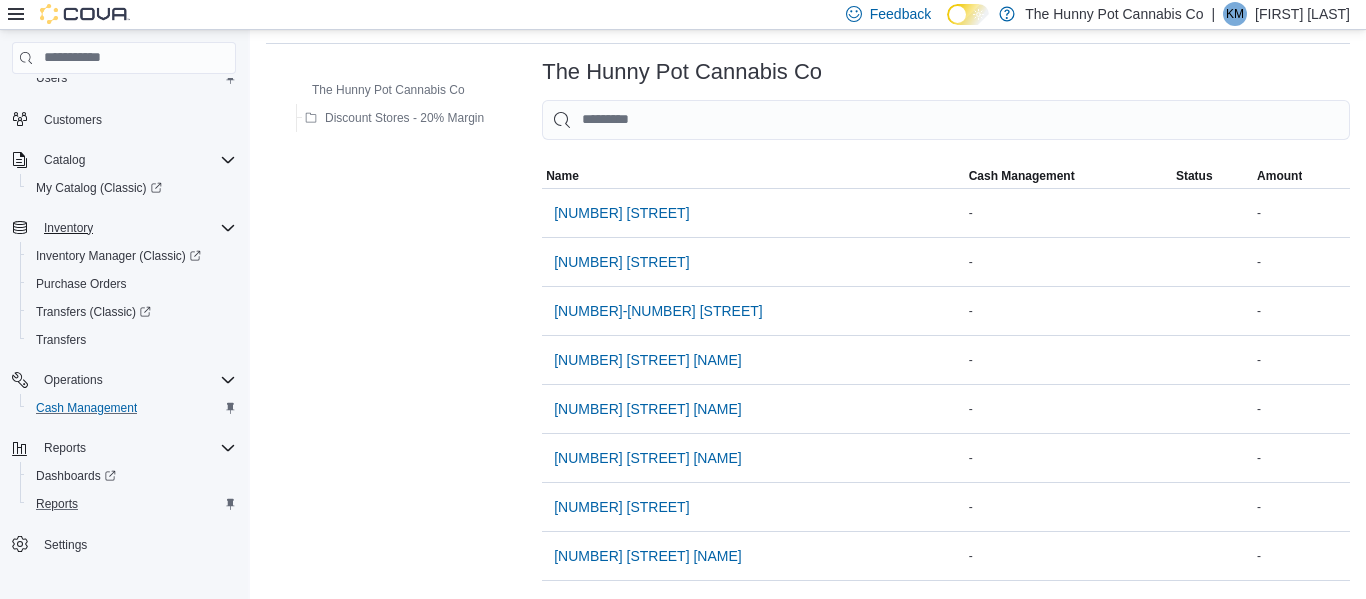 scroll, scrollTop: 0, scrollLeft: 0, axis: both 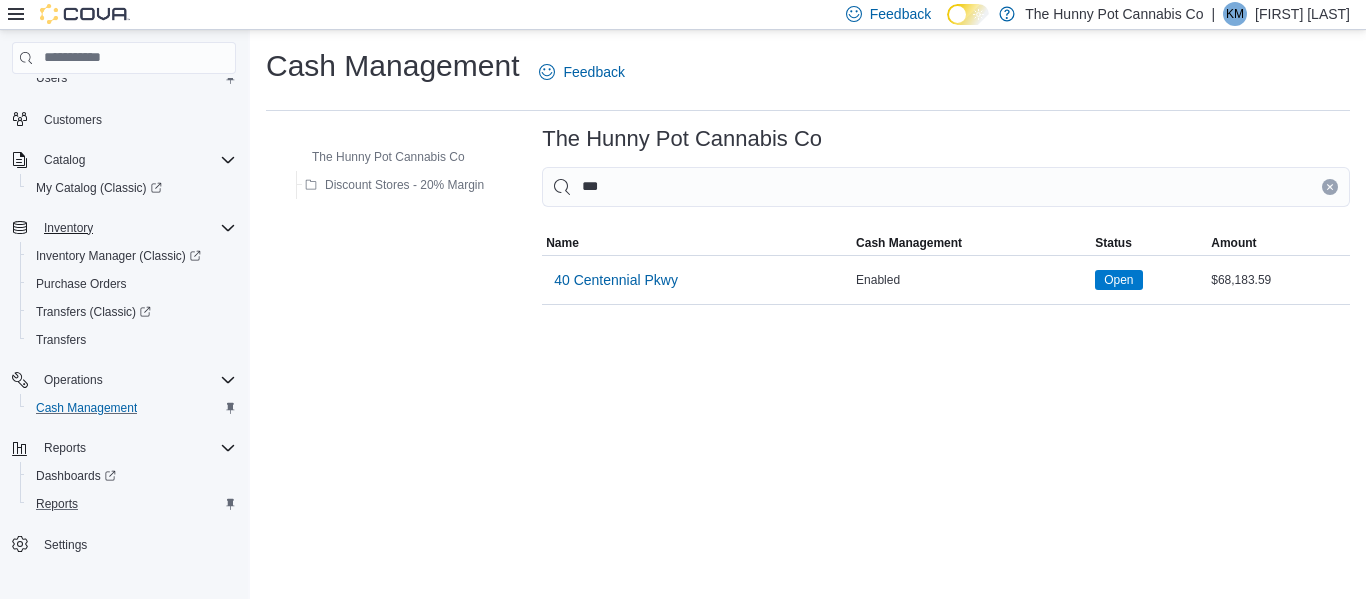 type on "****" 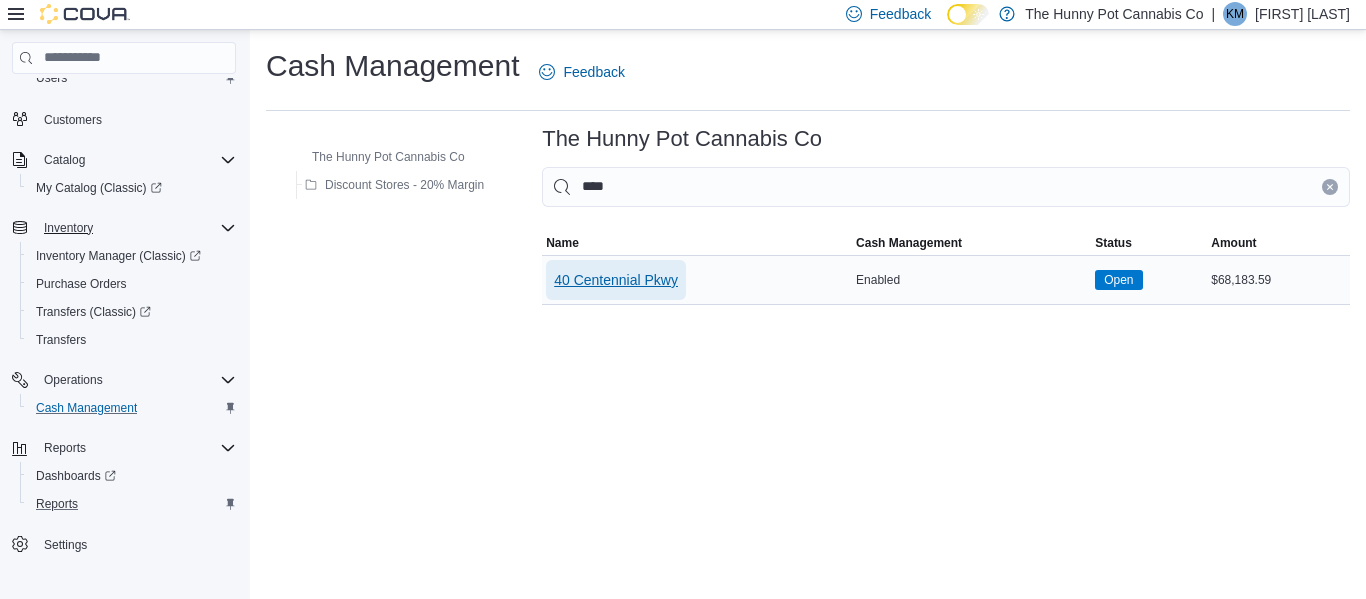 click on "40 Centennial Pkwy" at bounding box center (616, 280) 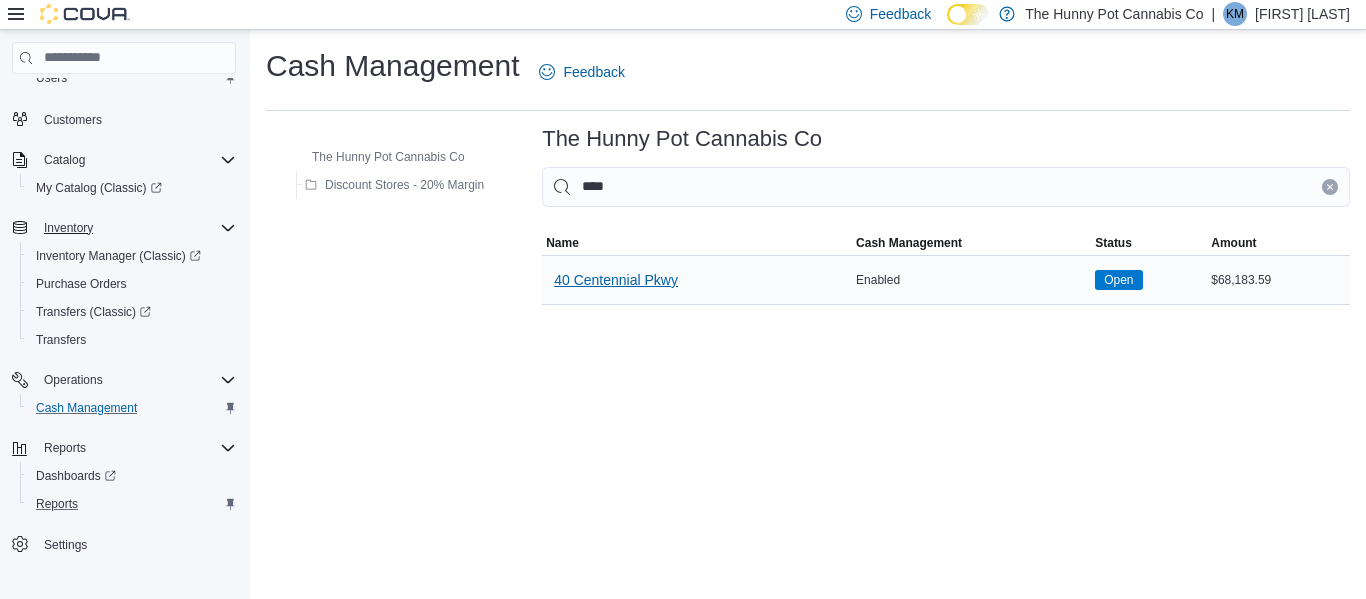 click on "Cash Management Feedback The Hunny Pot Cannabis Co Discount Stores - [NUMBER]% Margin The Hunny Pot Cannabis Co   **** Sorting MemoryTable from EuiInMemoryTable Name Cash Management Status Amount Name [NUMBER] [STREET] [NAME] Cash Management Enabled Status Open Amount $[NUMBER]" at bounding box center (808, 175) 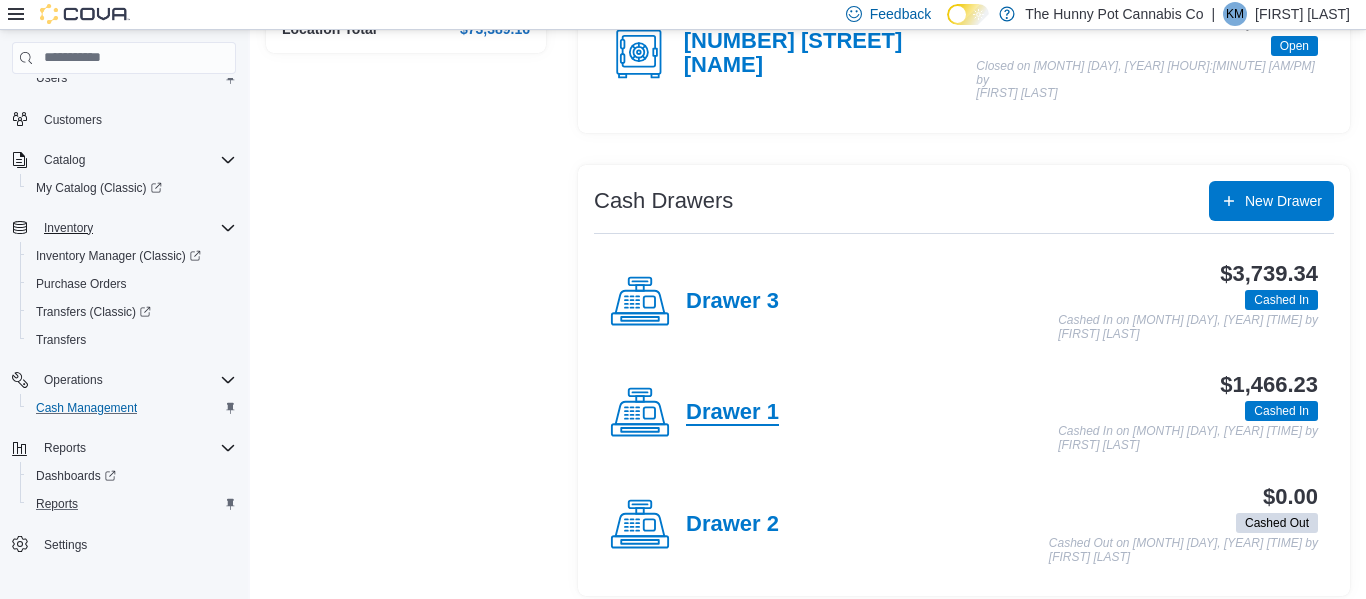 click on "Drawer 1" at bounding box center [732, 413] 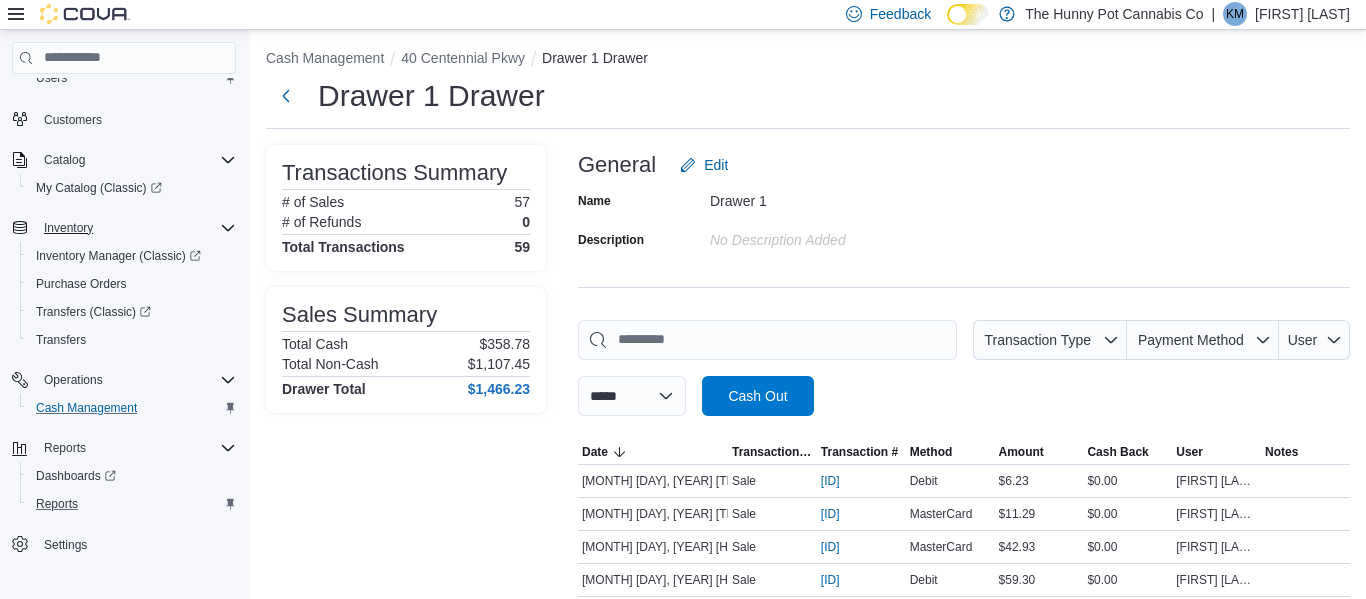 scroll, scrollTop: 0, scrollLeft: 0, axis: both 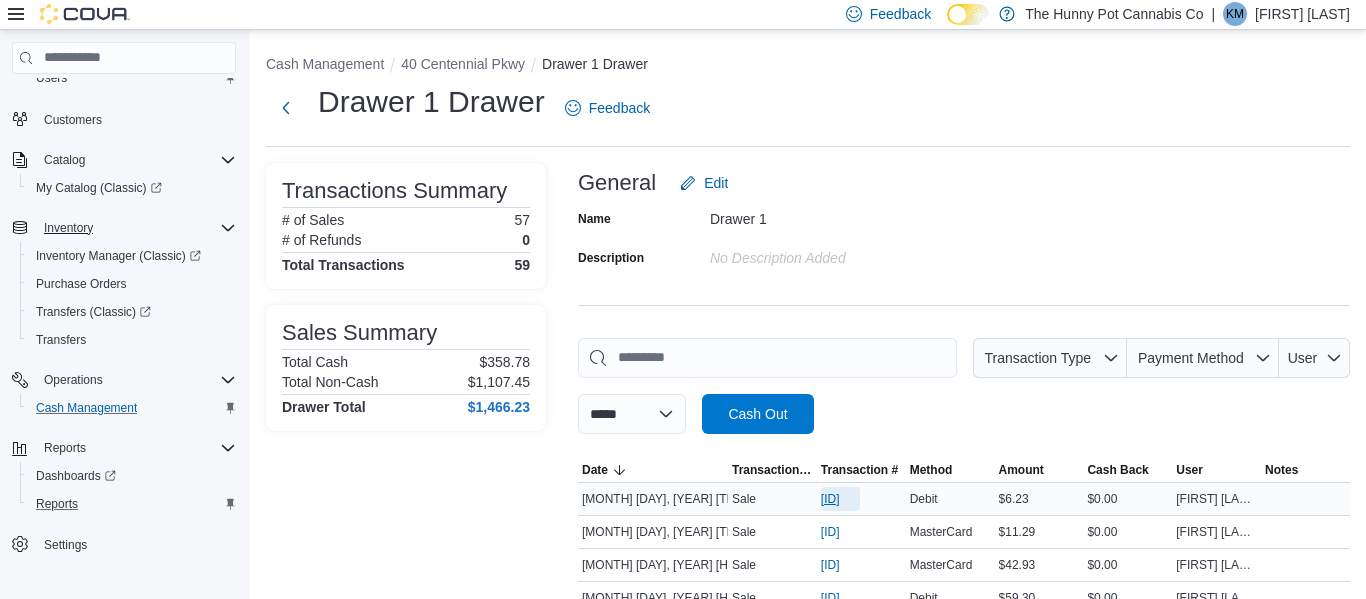 click on "[ID]" at bounding box center (830, 499) 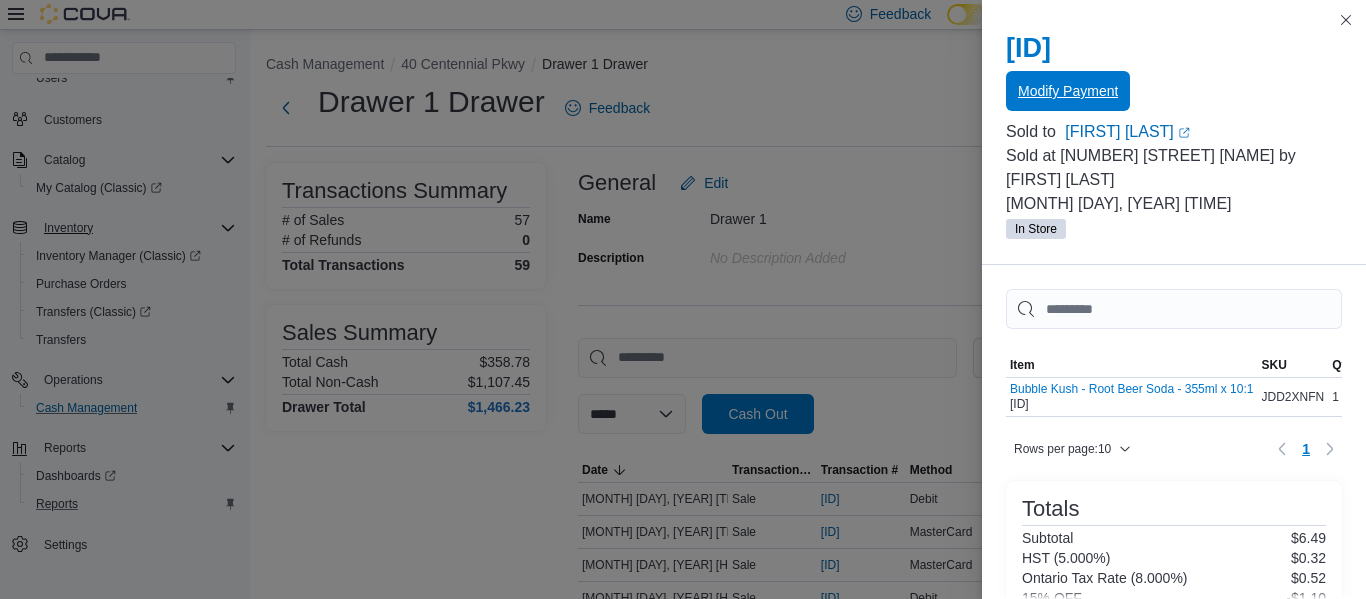click on "Modify Payment" at bounding box center (1068, 91) 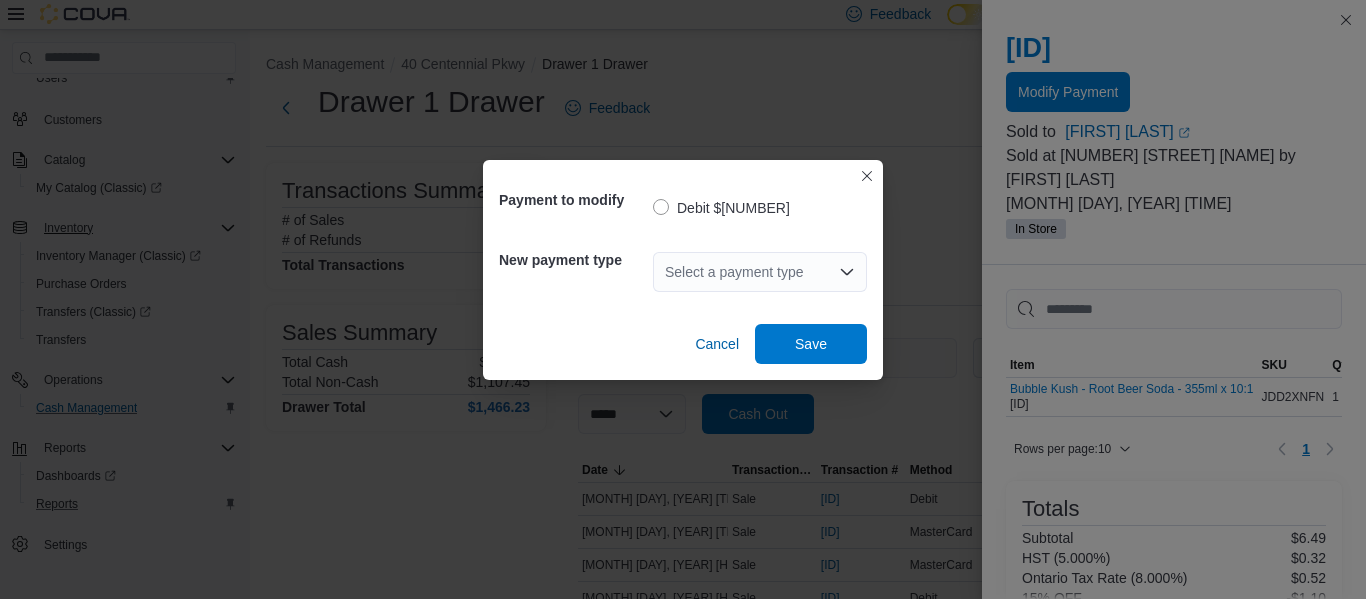 click on "Select a payment type" at bounding box center (760, 272) 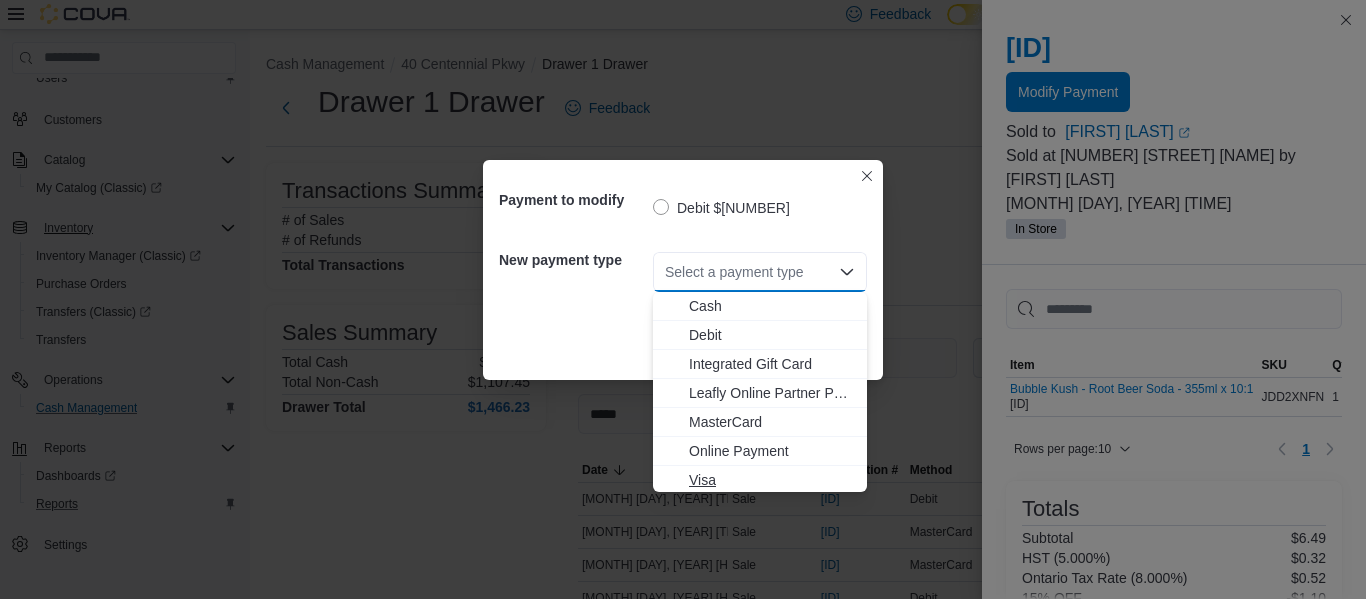 click on "Visa" at bounding box center (772, 480) 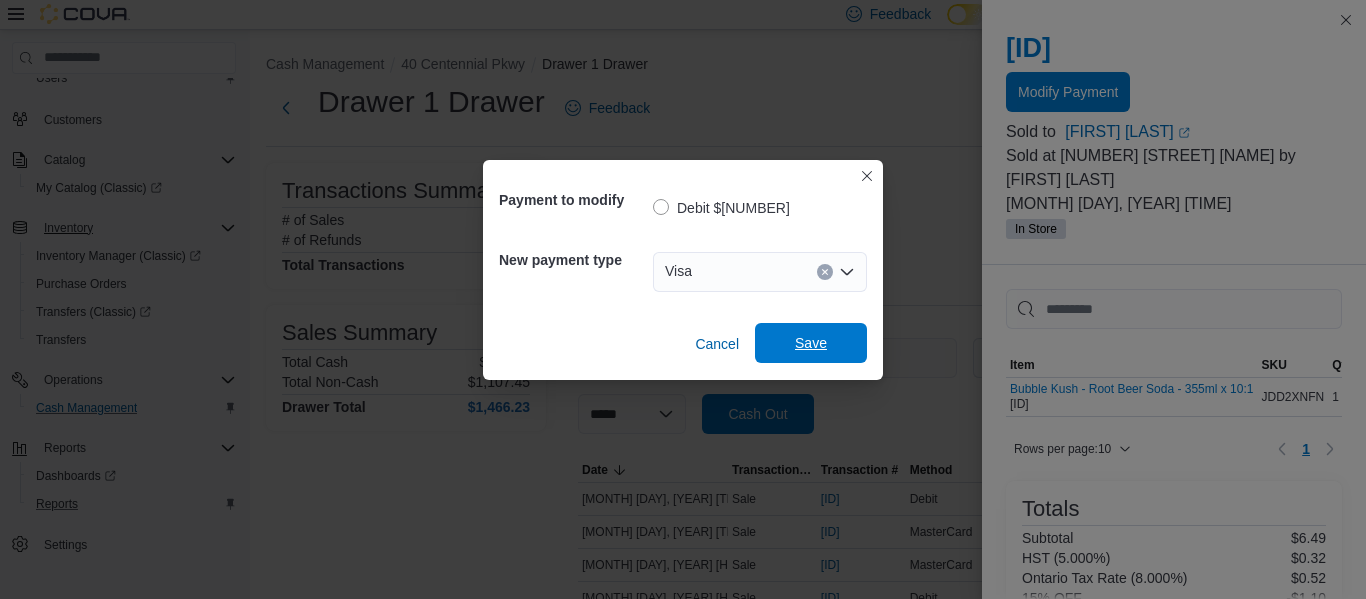 click on "Save" at bounding box center [811, 343] 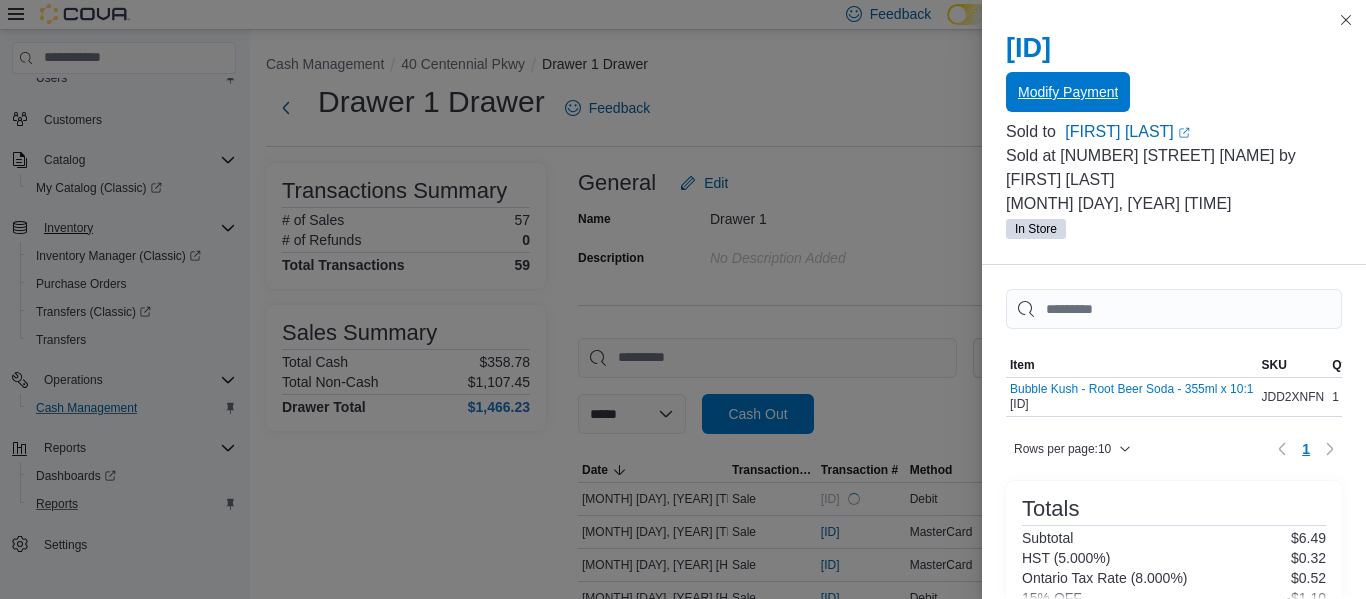 scroll, scrollTop: 0, scrollLeft: 0, axis: both 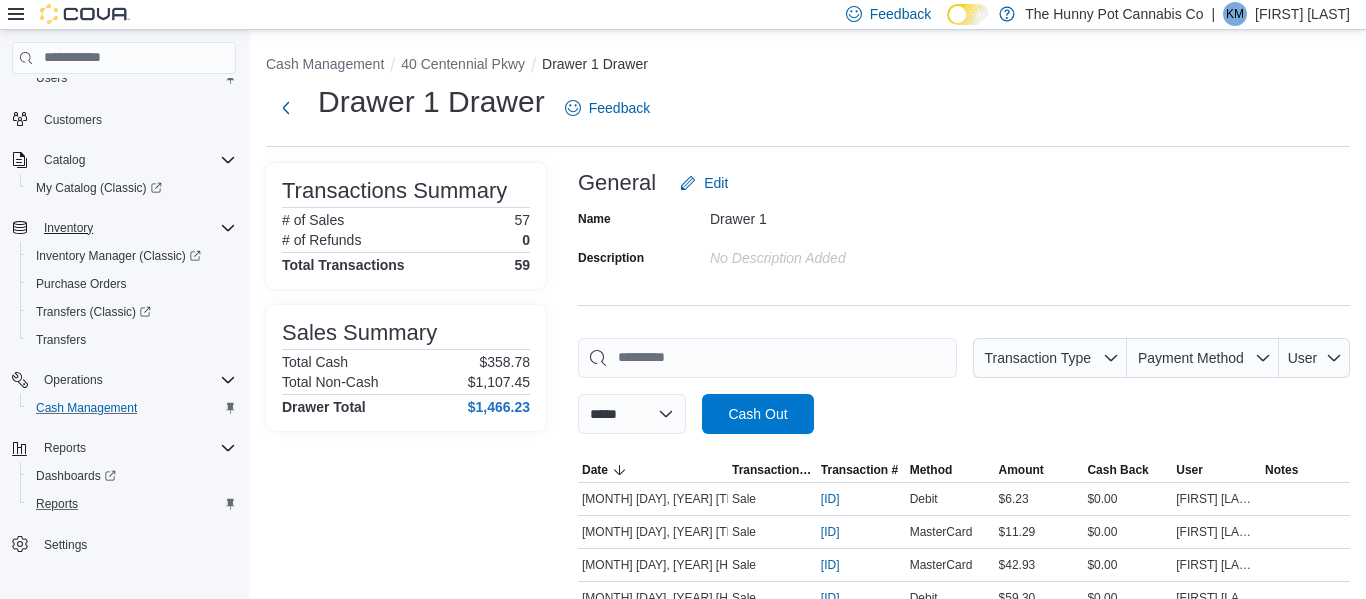 click on "[FIRST] [LAST]" at bounding box center (1302, 14) 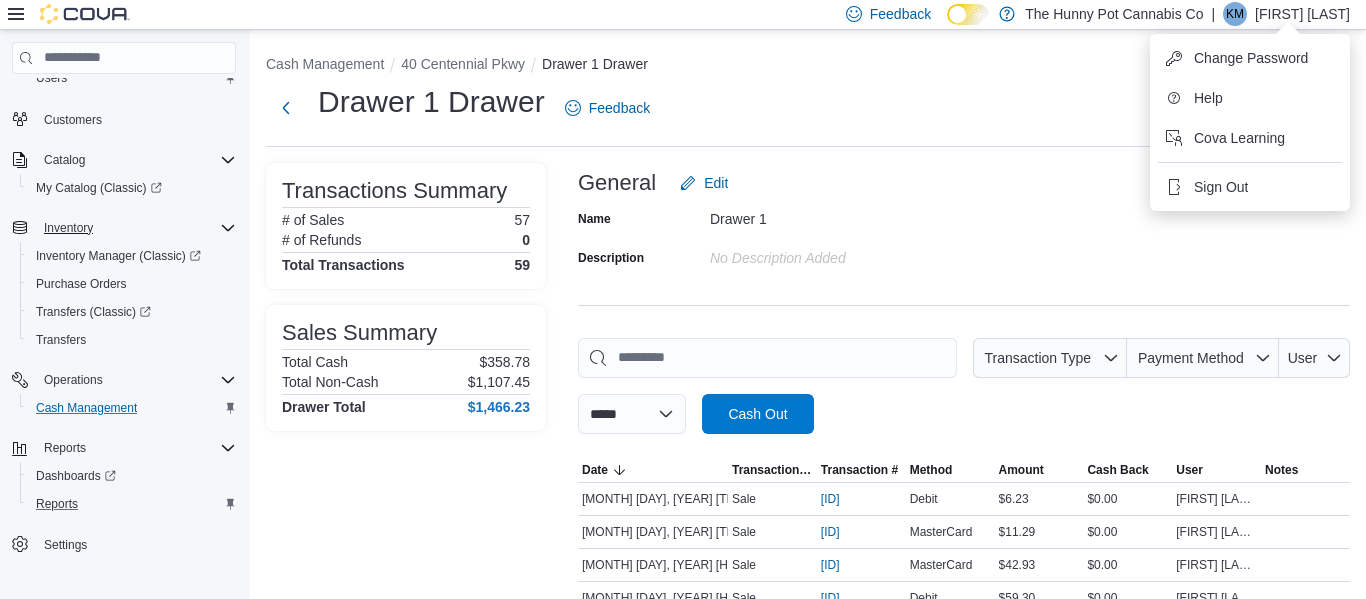 click on "Name Drawer 1 Description No Description added" at bounding box center (964, 238) 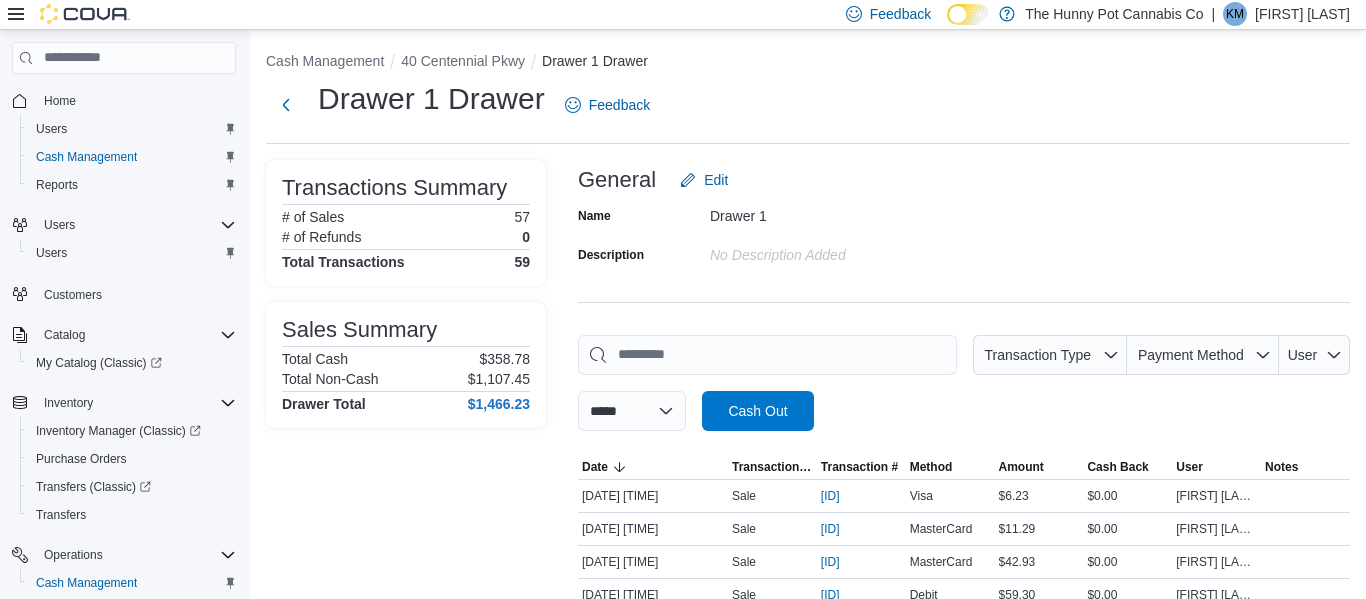 scroll, scrollTop: 0, scrollLeft: 0, axis: both 